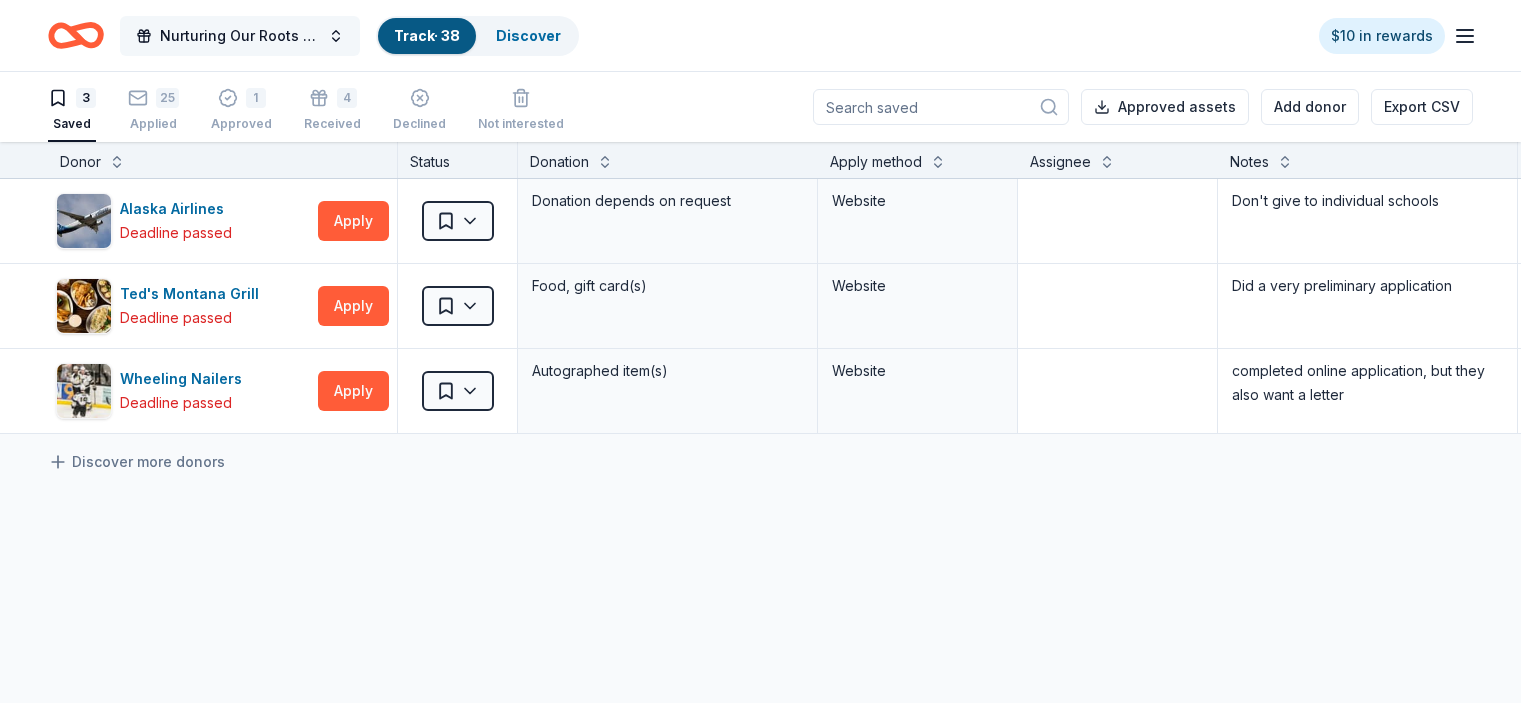scroll, scrollTop: 0, scrollLeft: 0, axis: both 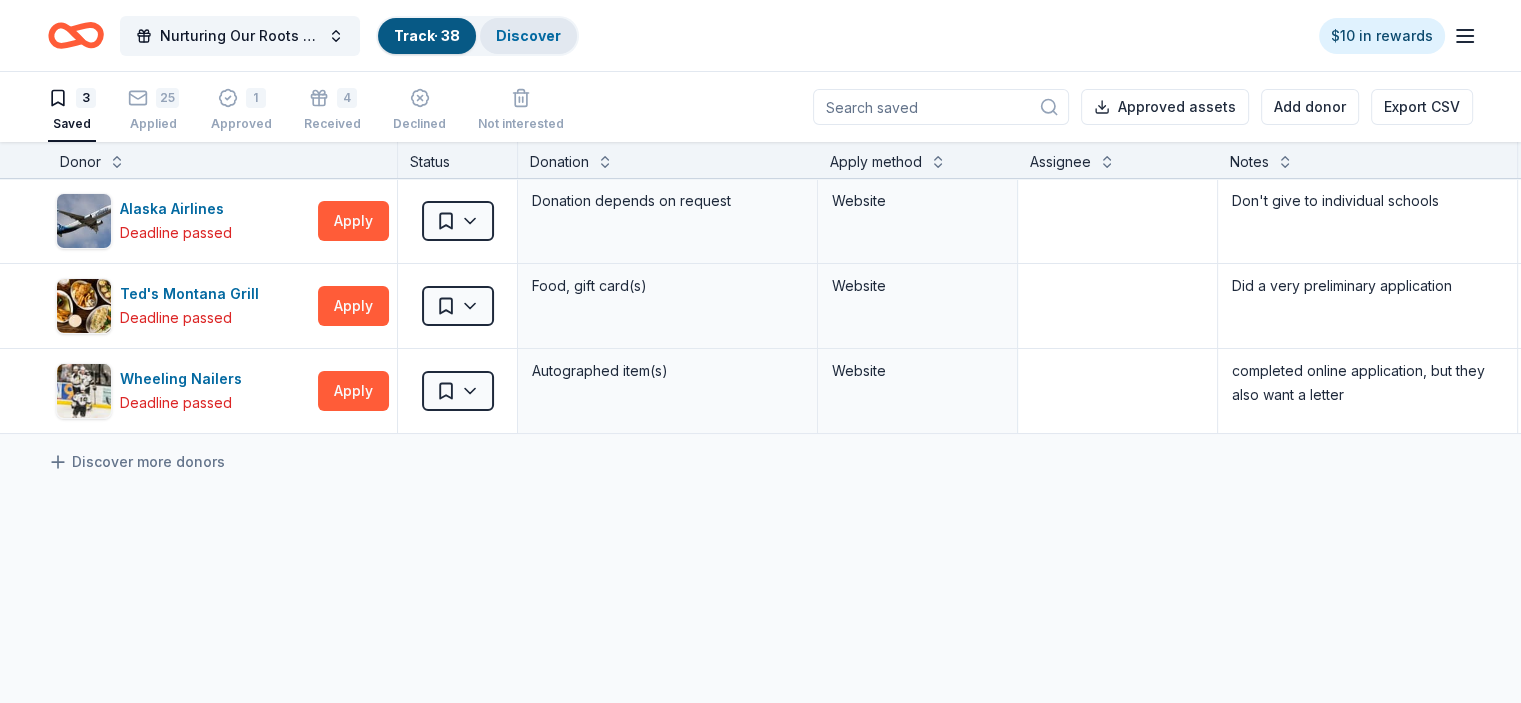 click on "Discover" at bounding box center [528, 35] 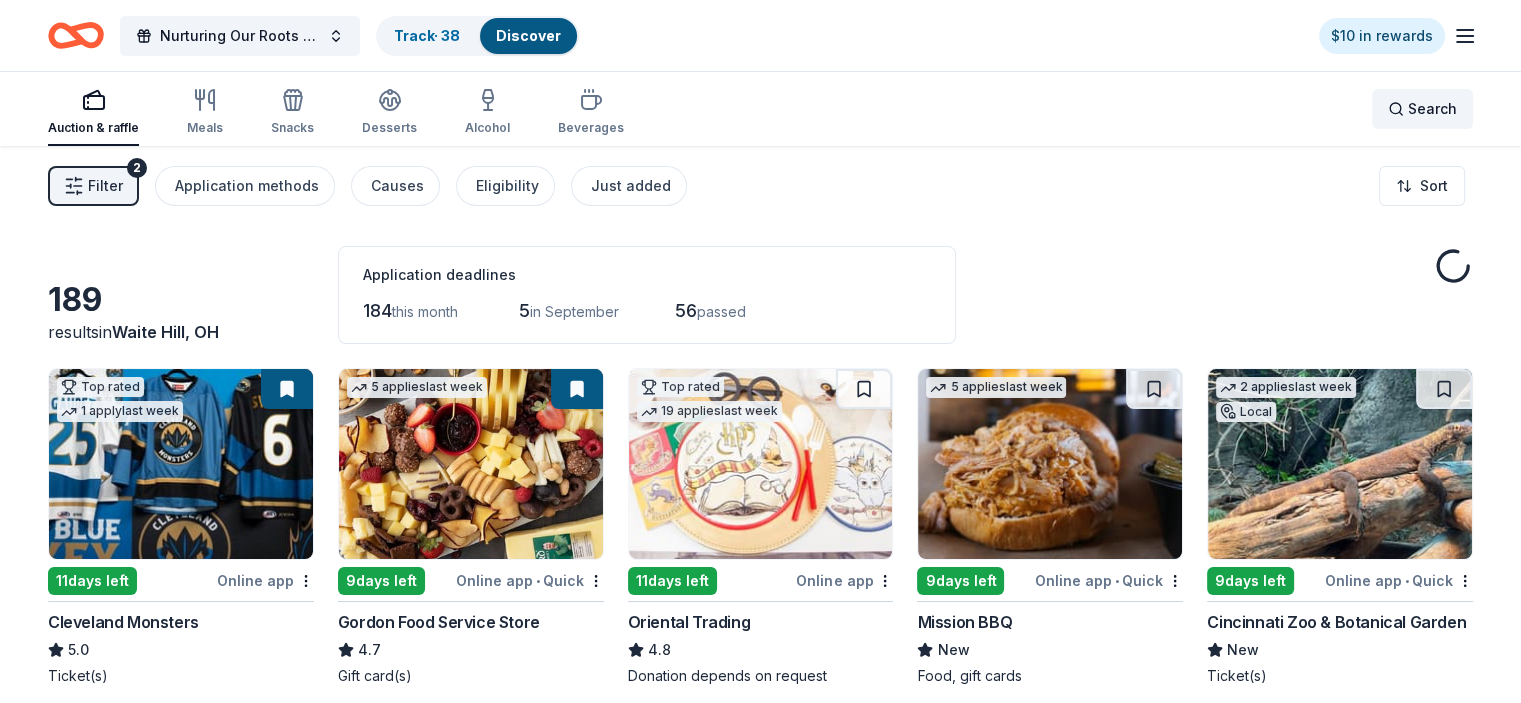 click on "Search" at bounding box center (1432, 109) 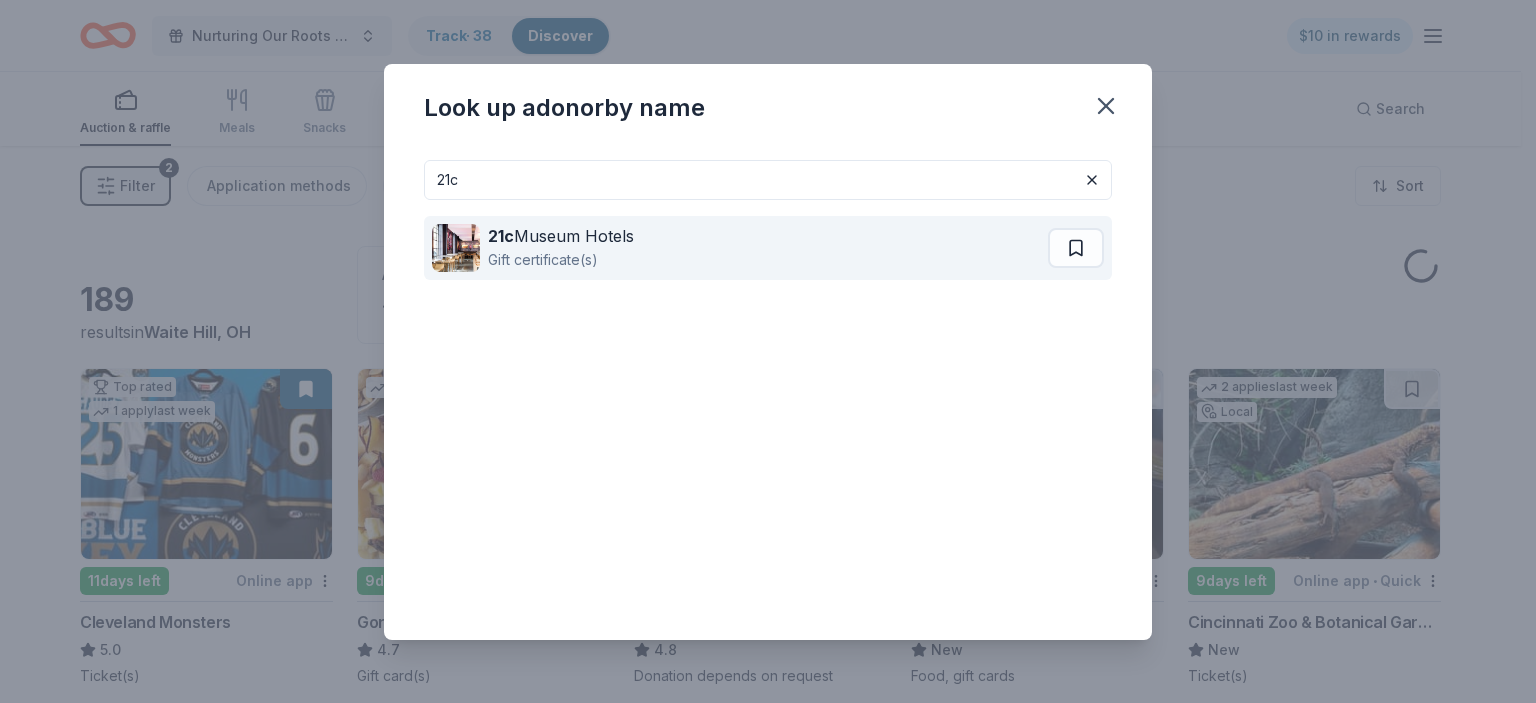 type on "21c" 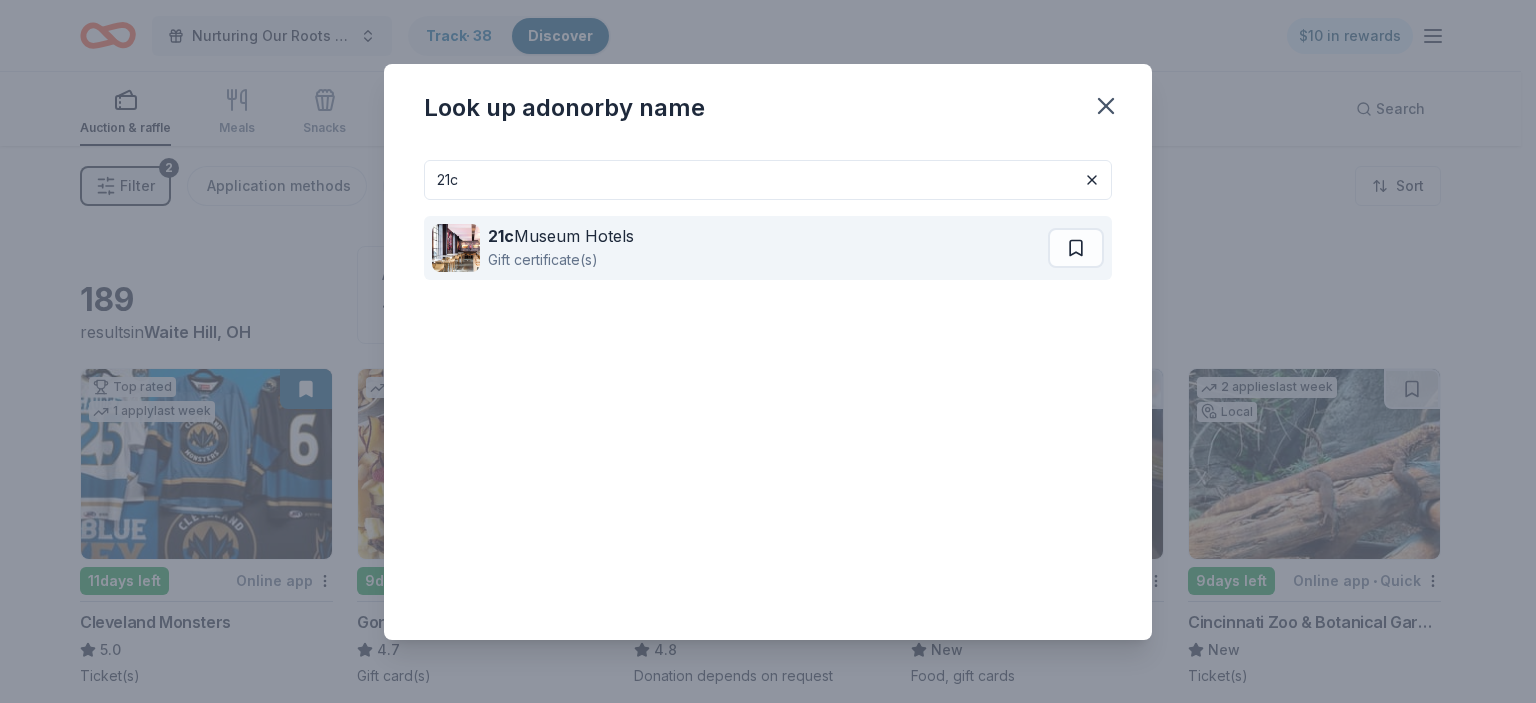 click on "21c  Museum Hotels" at bounding box center [561, 236] 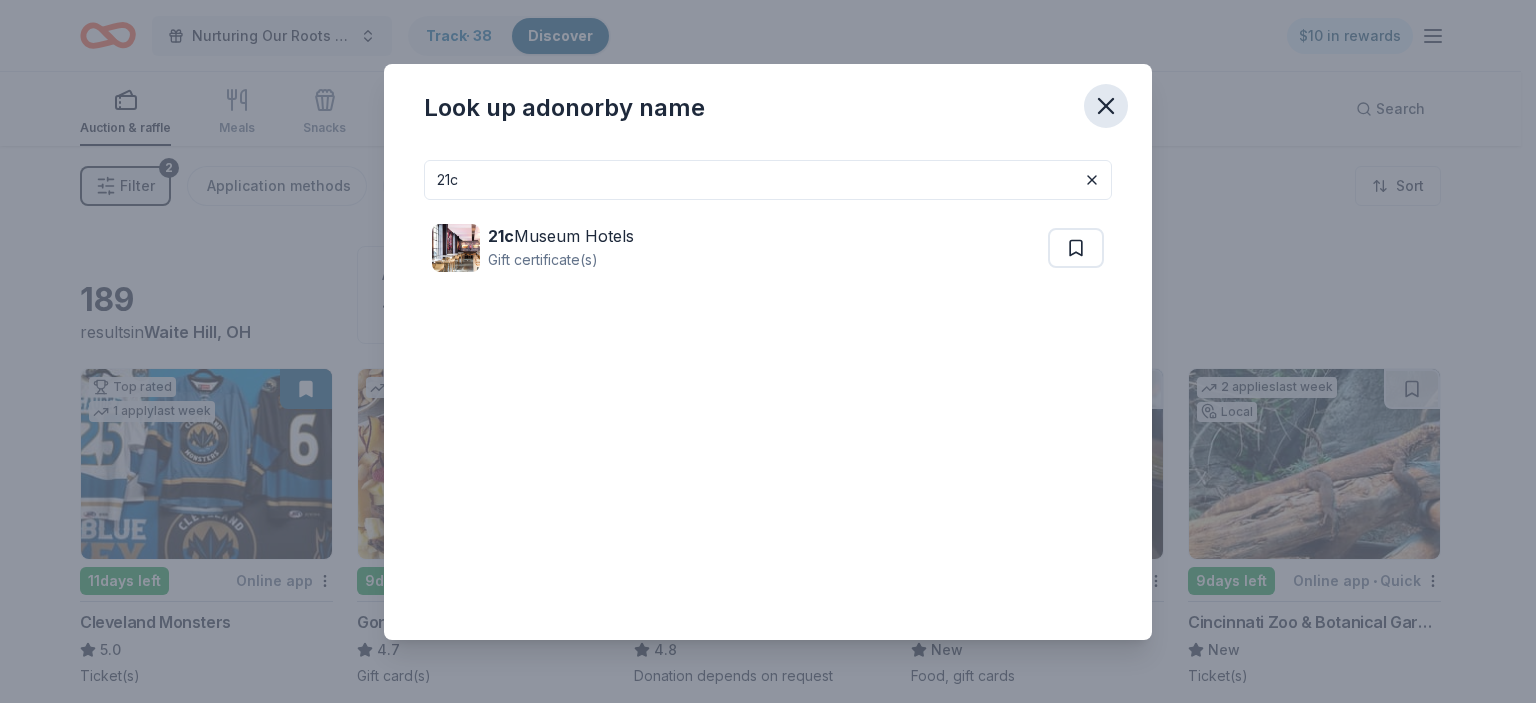 click 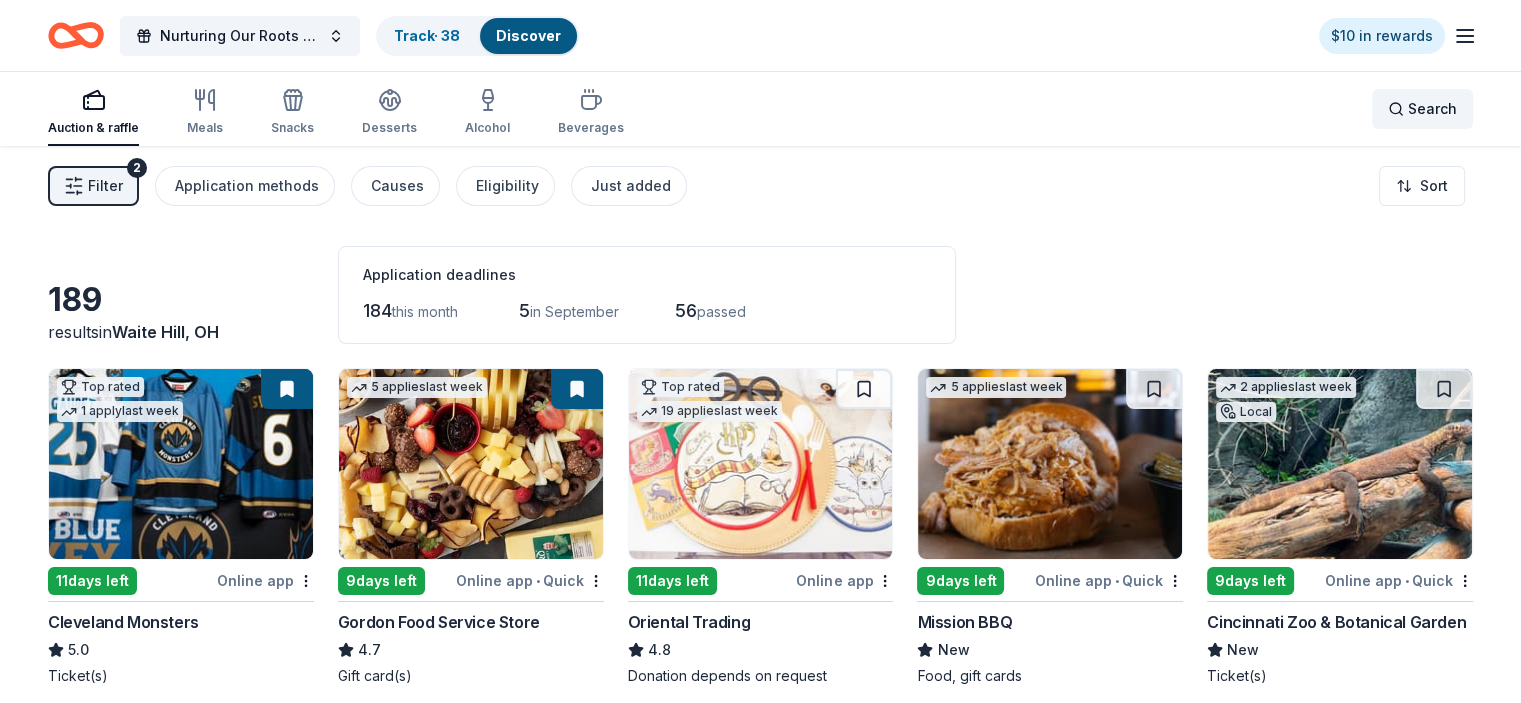 click on "Search" at bounding box center [1432, 109] 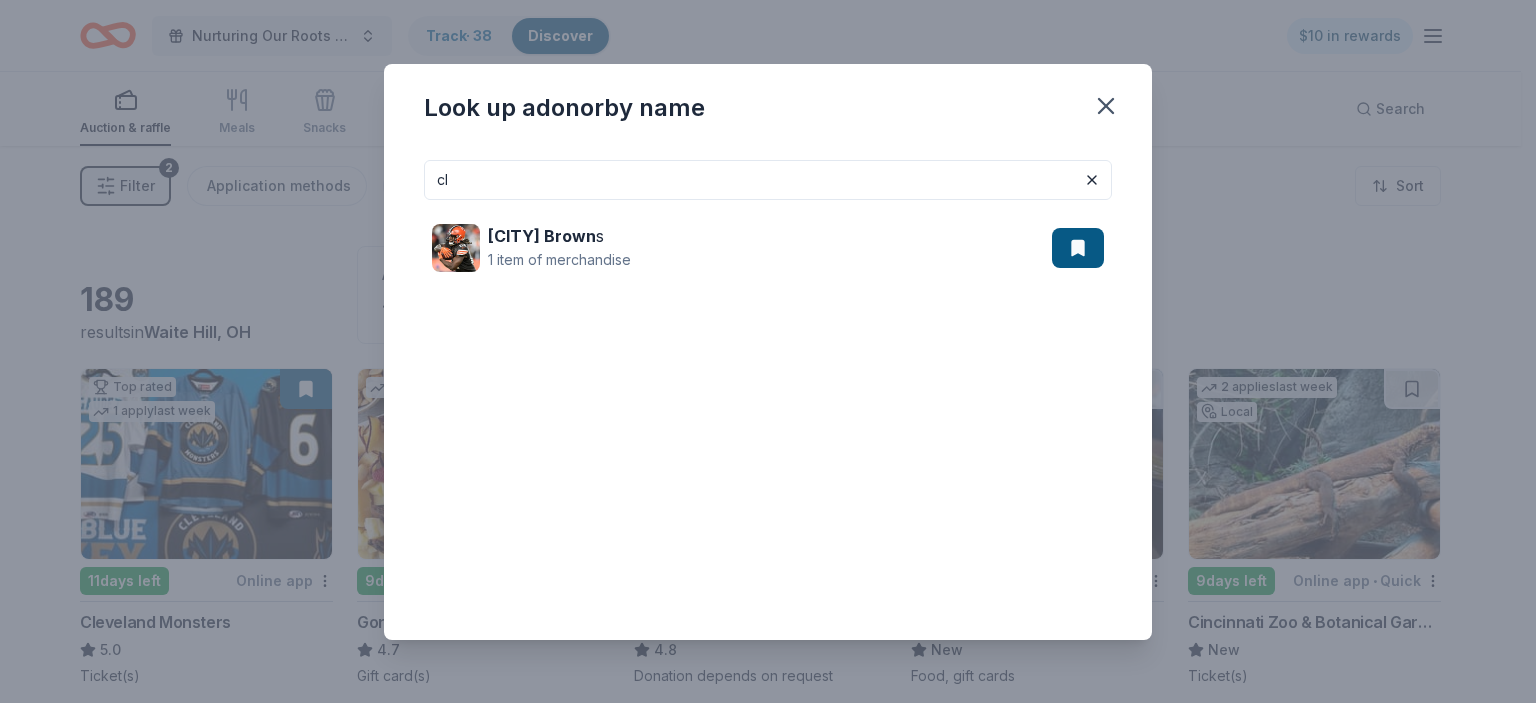 type on "c" 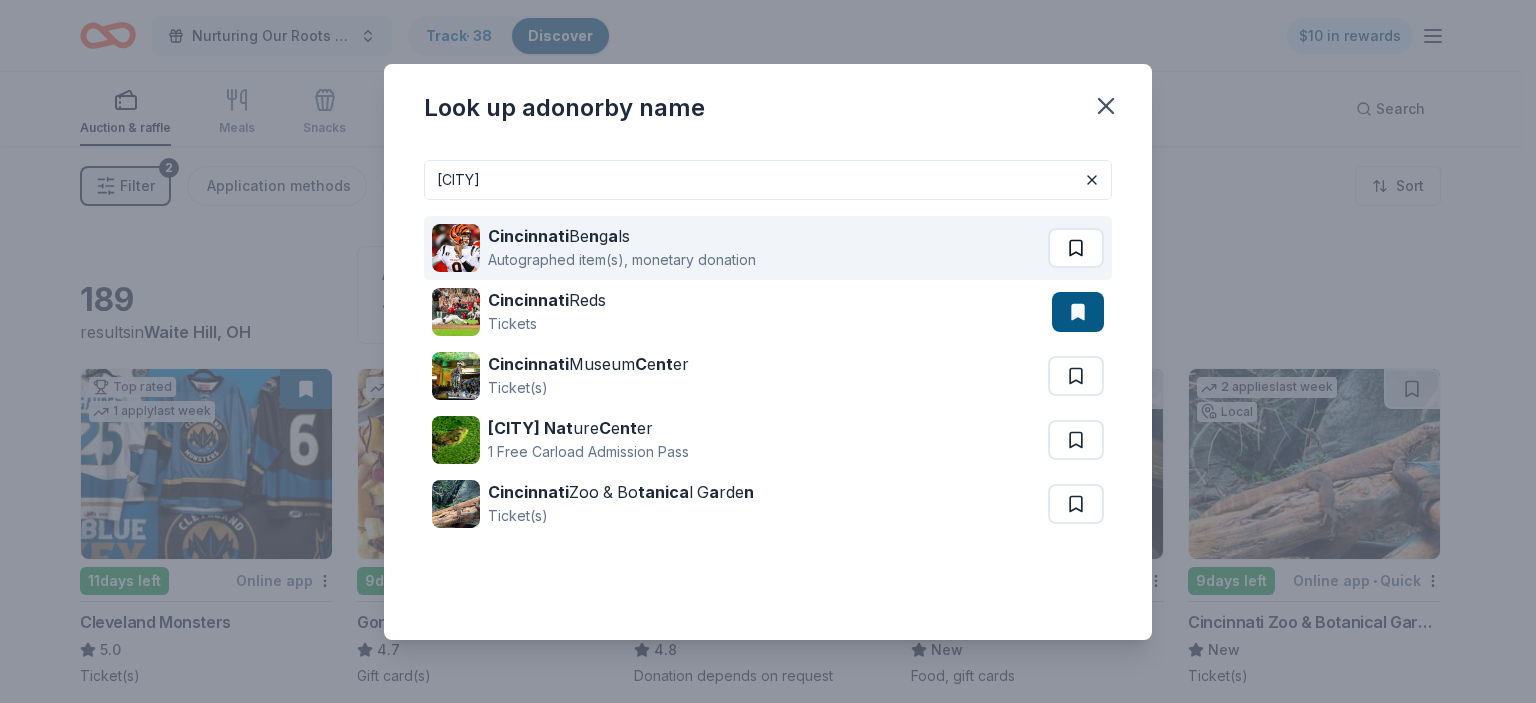 type on "cincinnati" 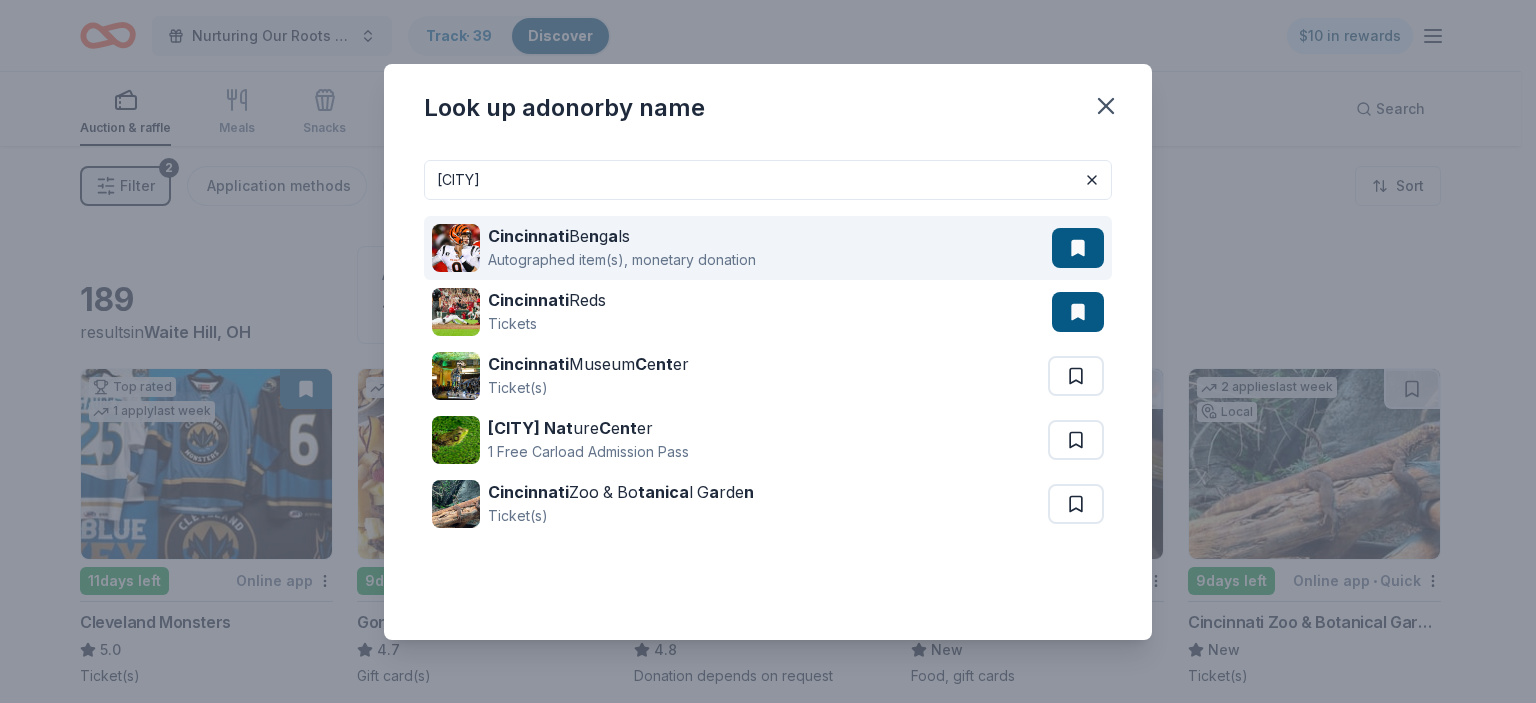 click on "Cincinnati" at bounding box center (528, 236) 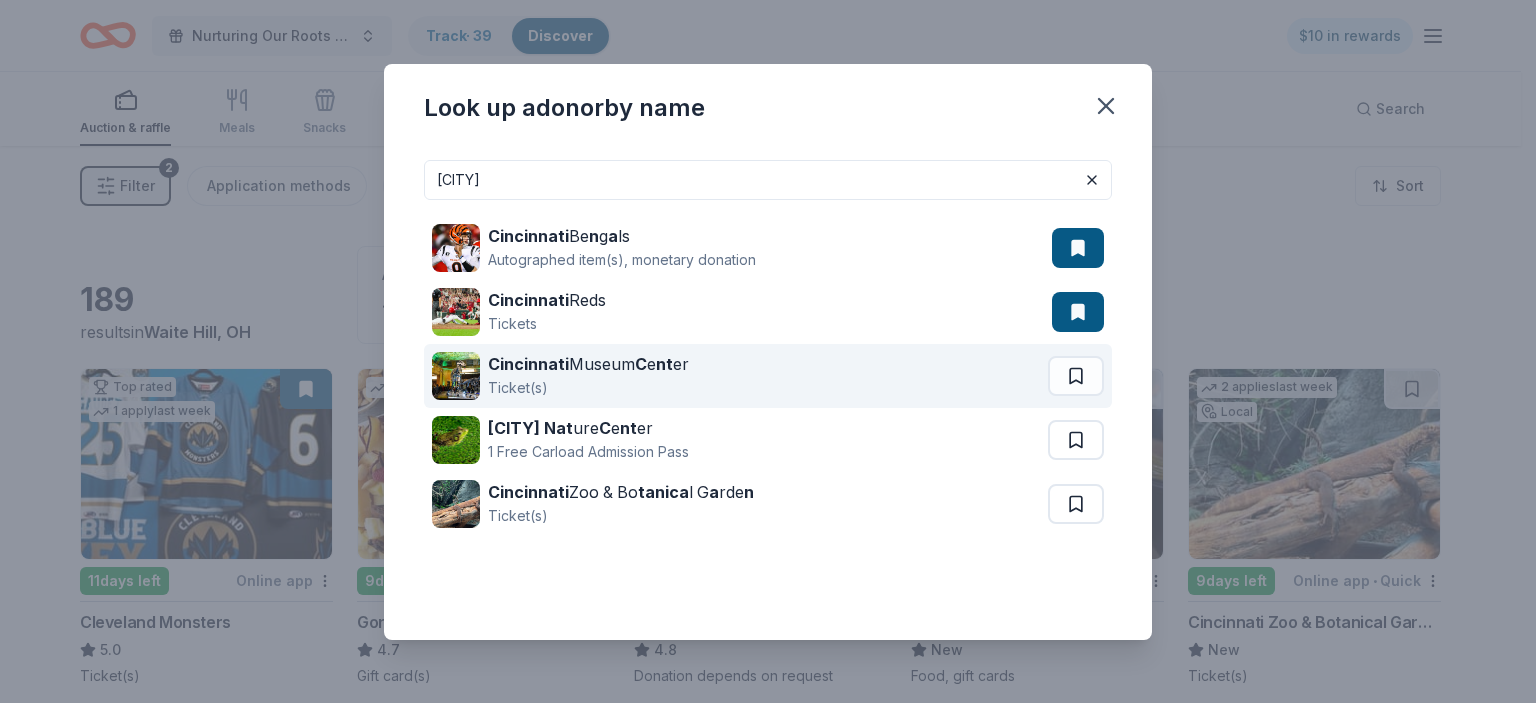 click on "Cincinnati  Museum  C e nt er" at bounding box center (588, 364) 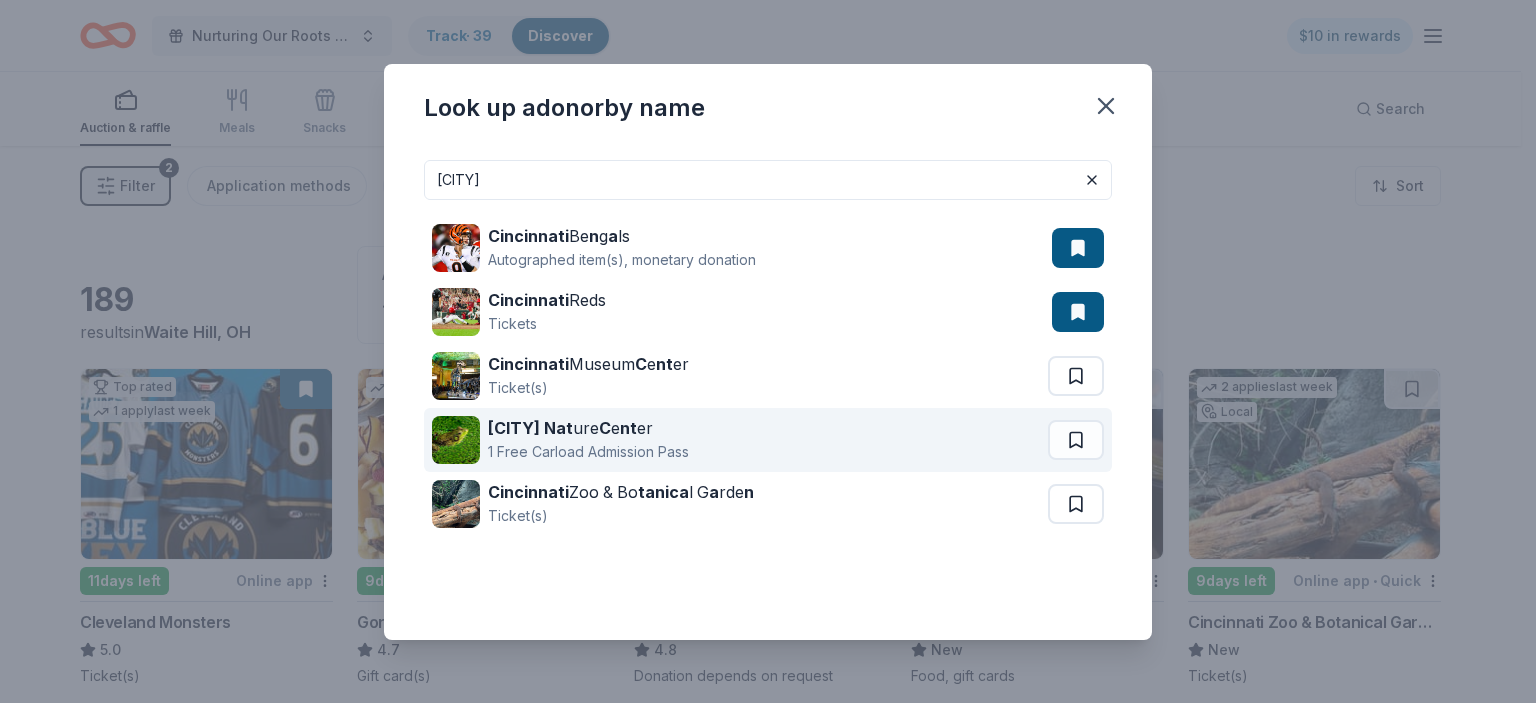 click on "Cincinnati Nat" at bounding box center [530, 428] 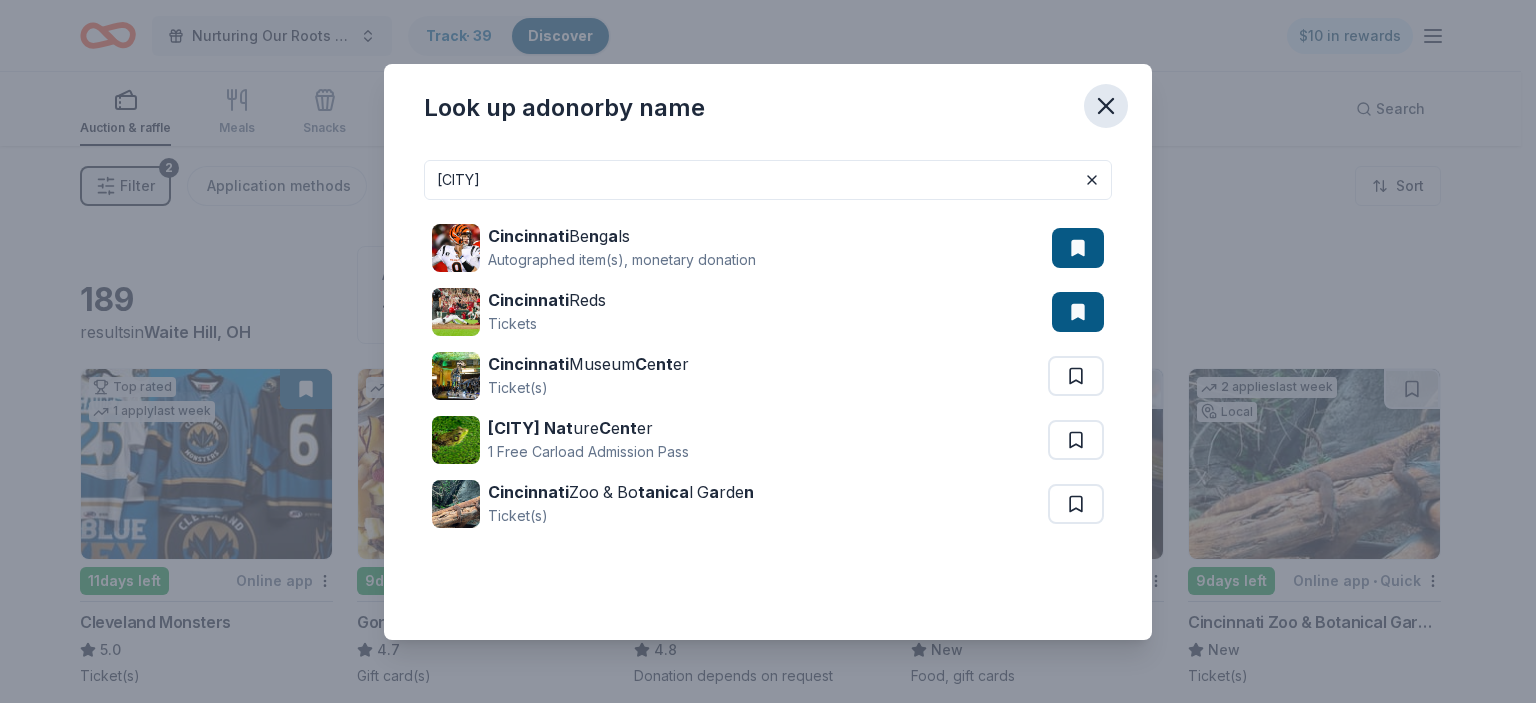 click 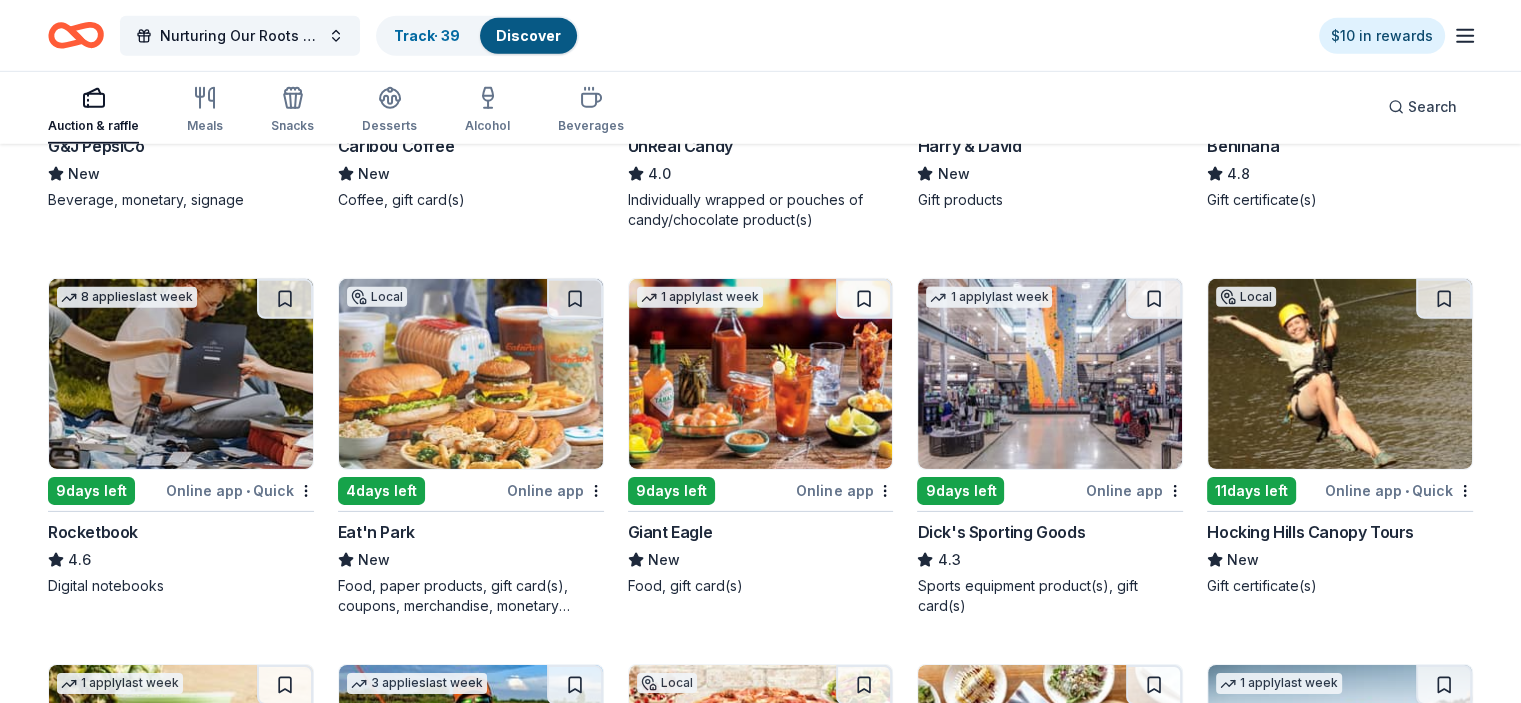 scroll, scrollTop: 6177, scrollLeft: 0, axis: vertical 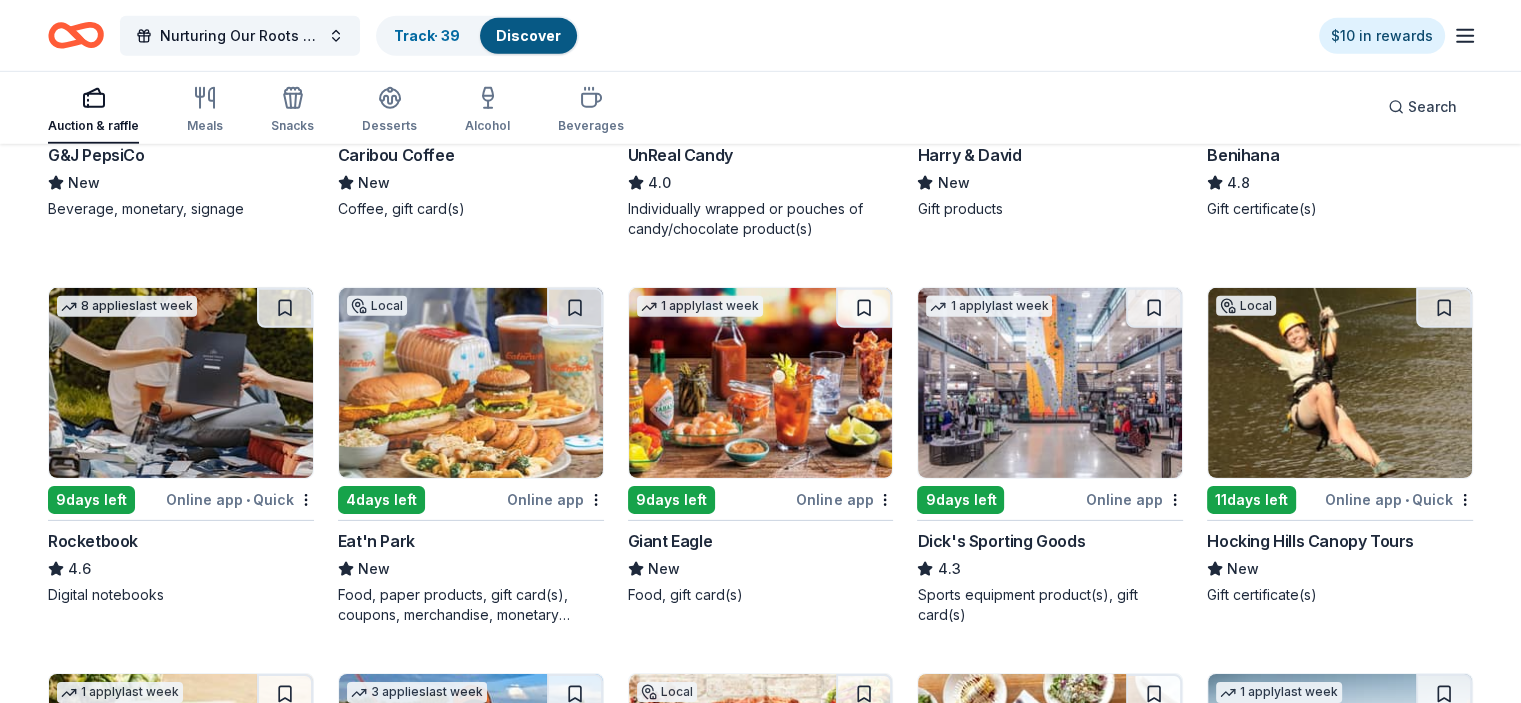 click at bounding box center [471, 383] 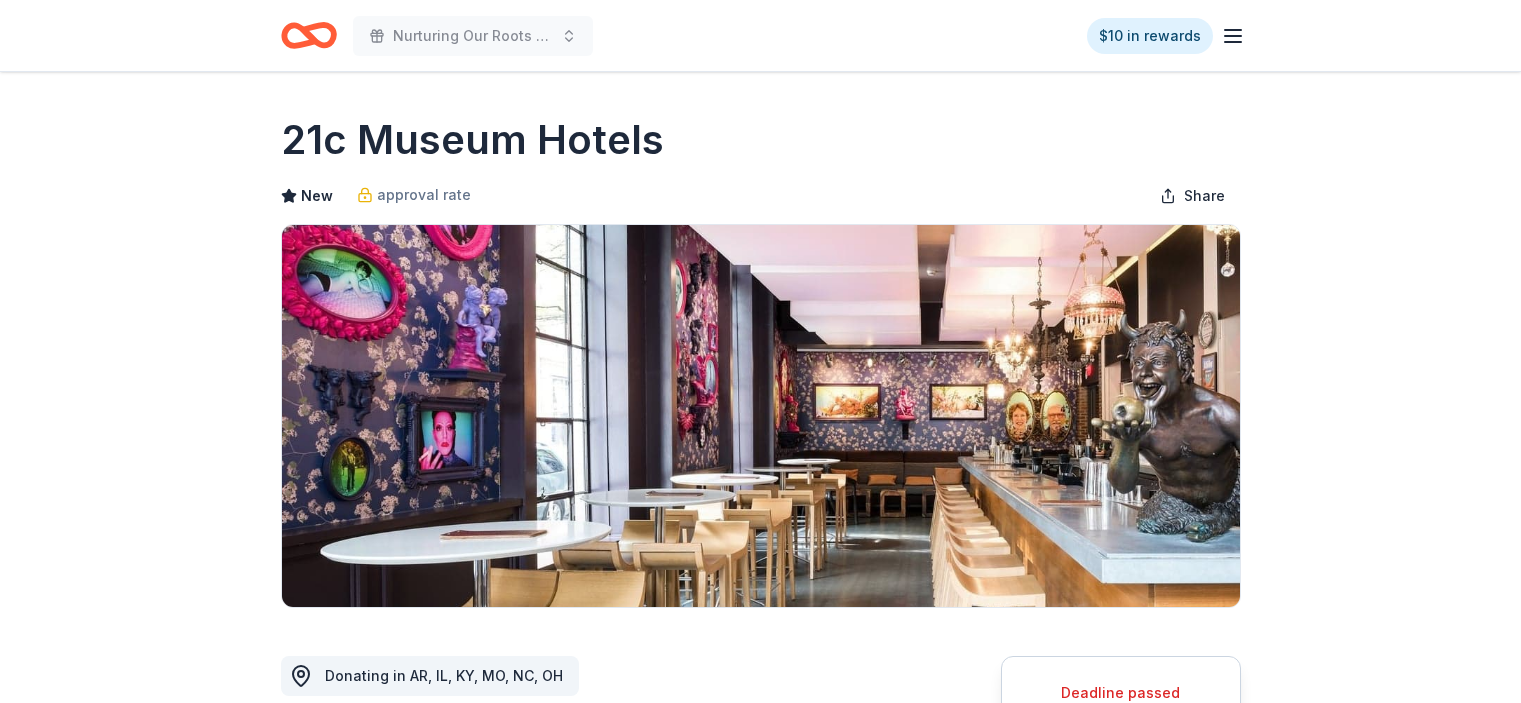 scroll, scrollTop: 0, scrollLeft: 0, axis: both 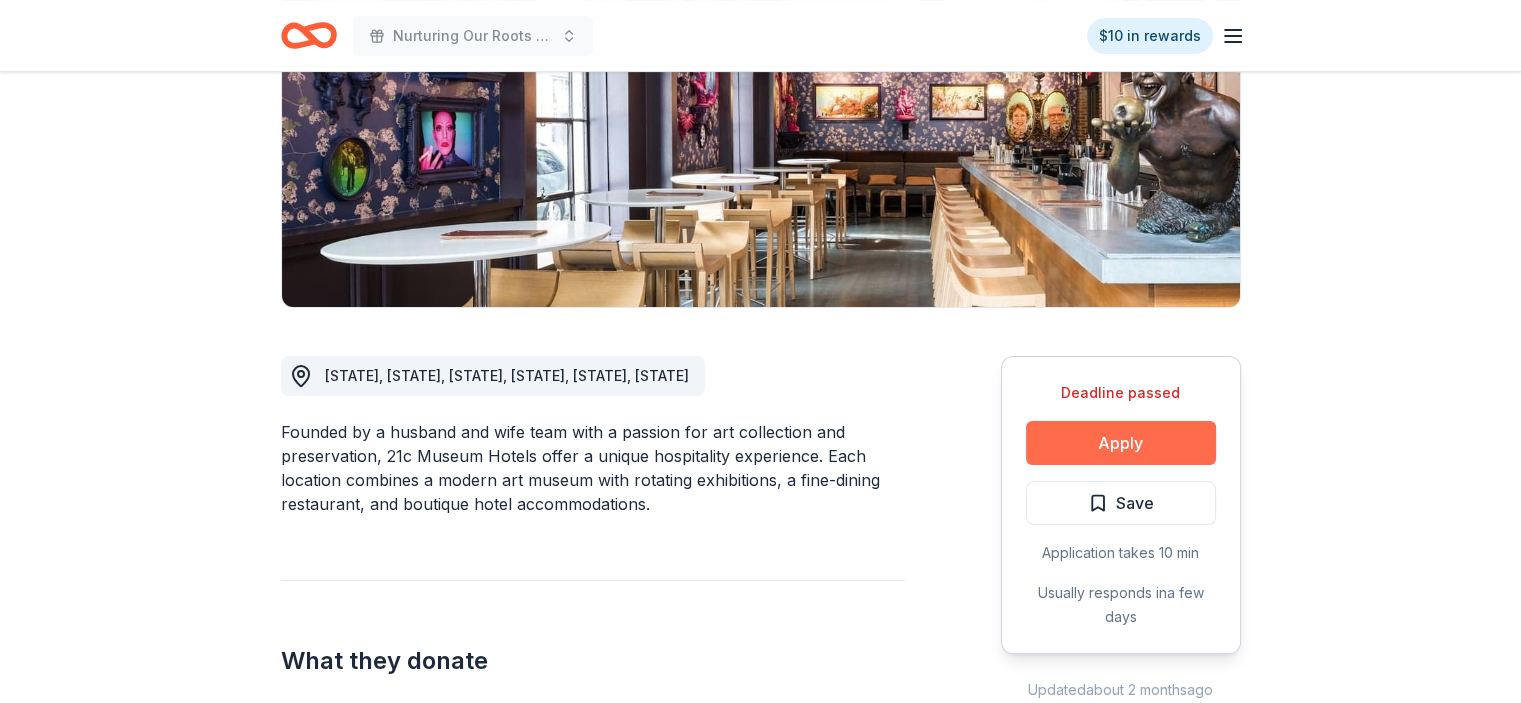 click on "Apply" at bounding box center [1121, 443] 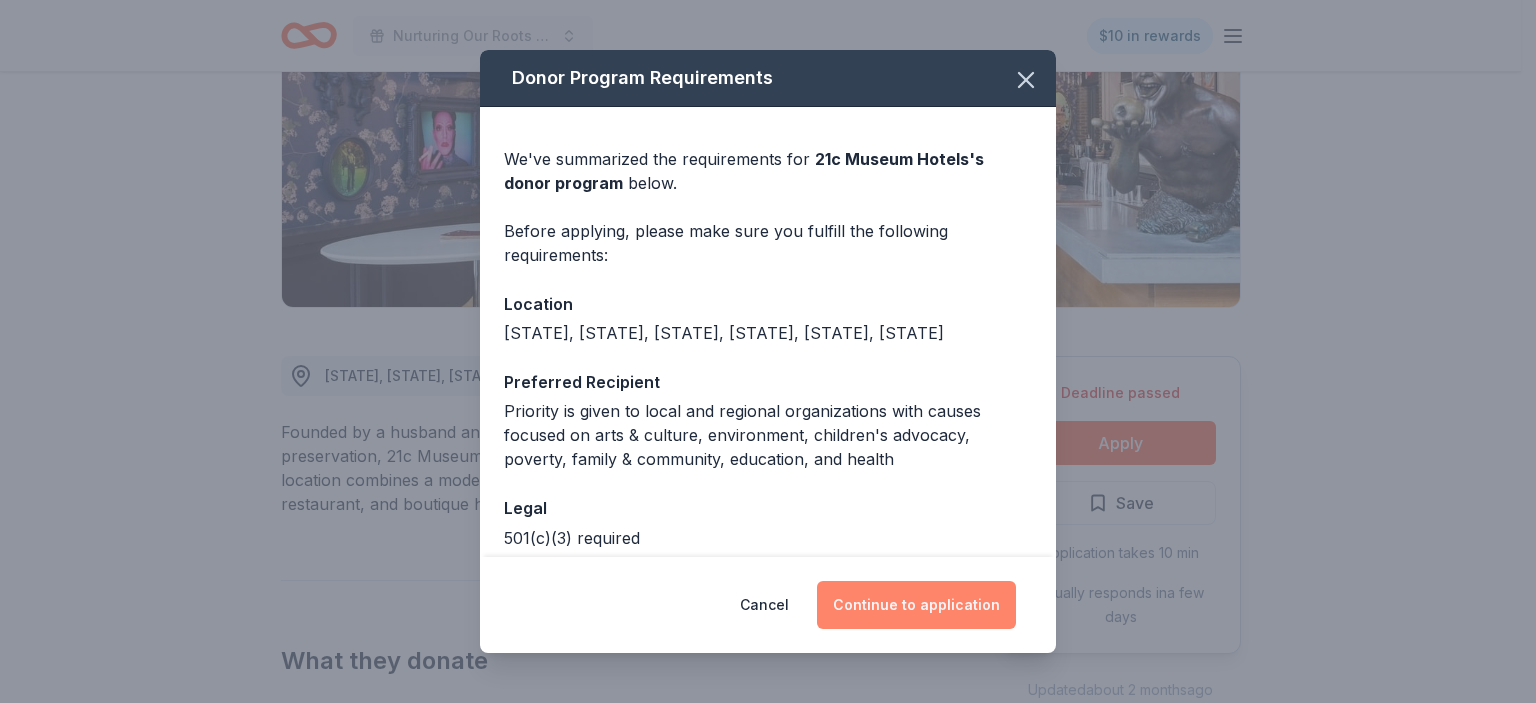 click on "Continue to application" at bounding box center (916, 605) 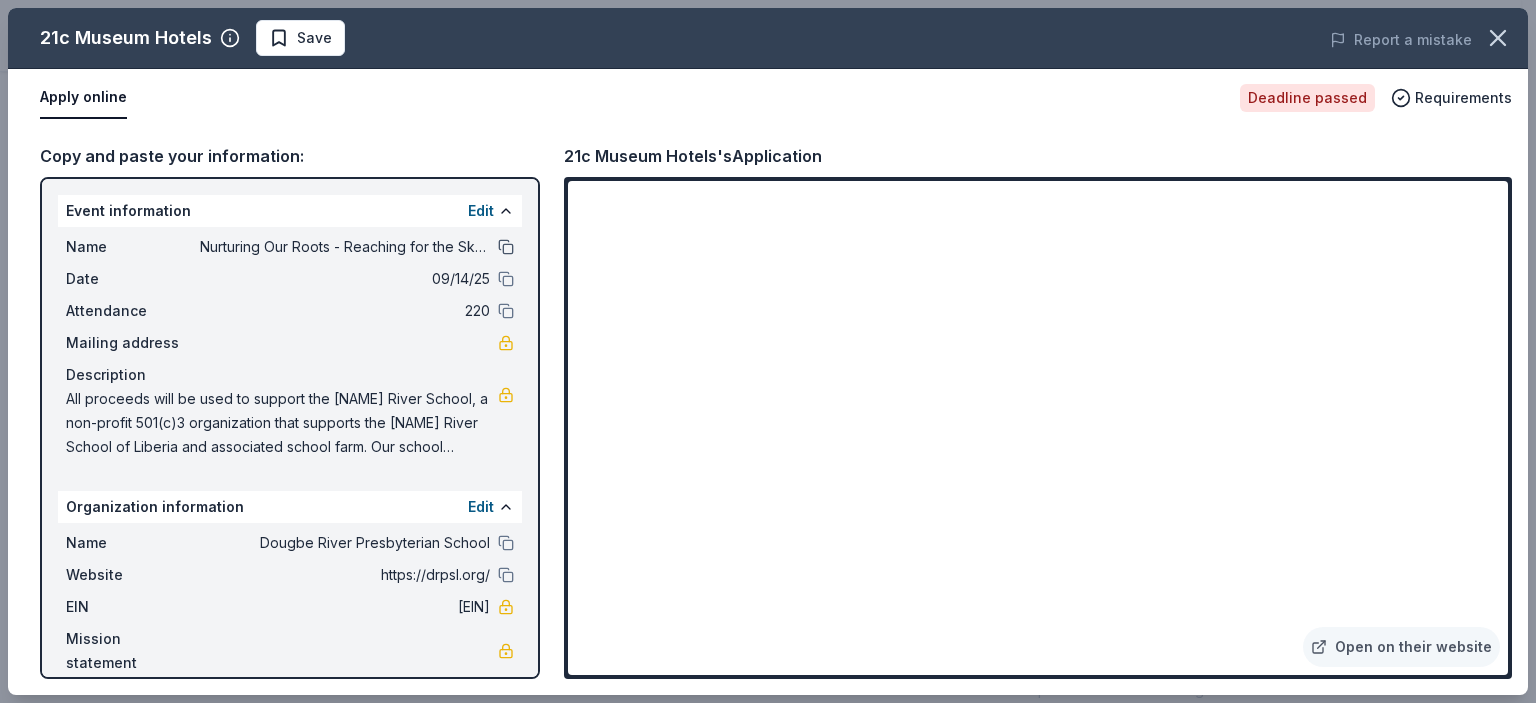 click at bounding box center (506, 247) 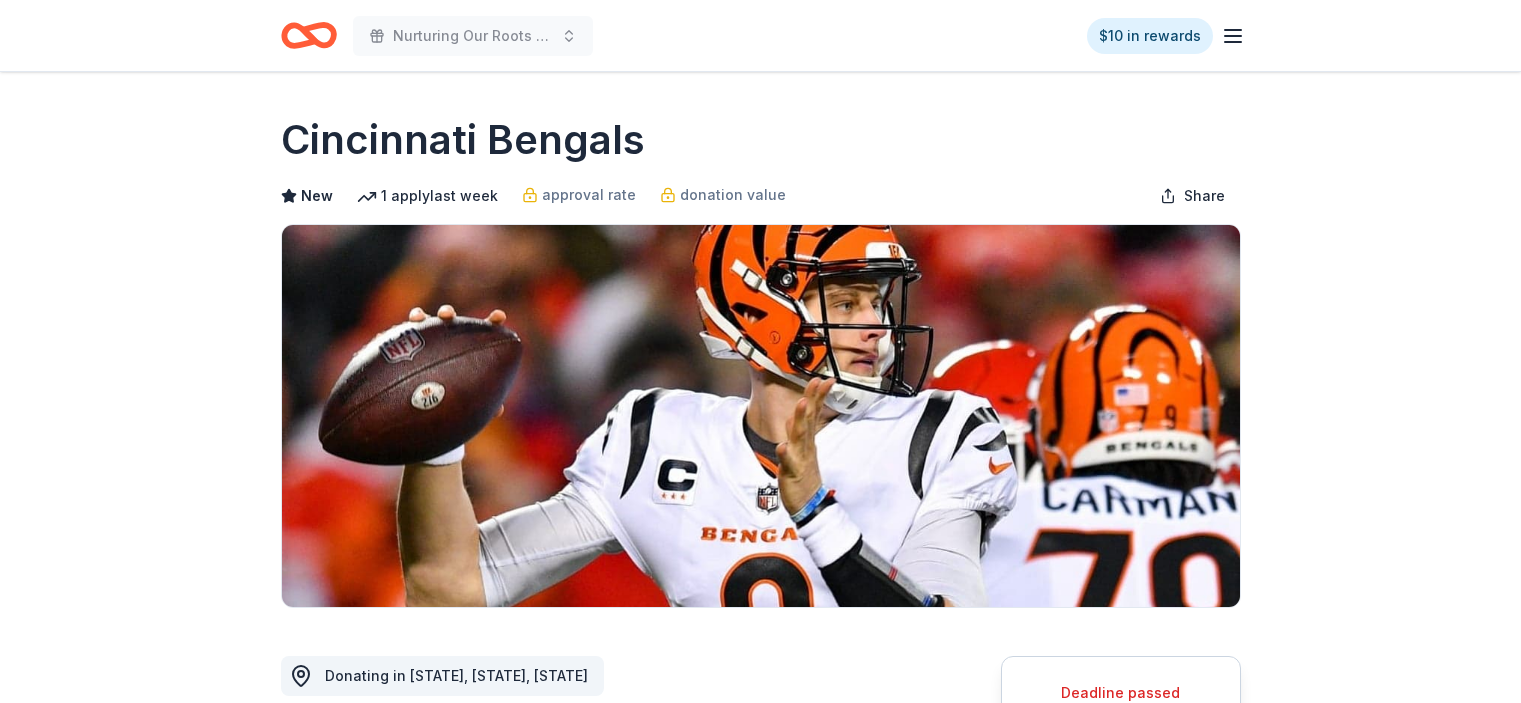 scroll, scrollTop: 0, scrollLeft: 0, axis: both 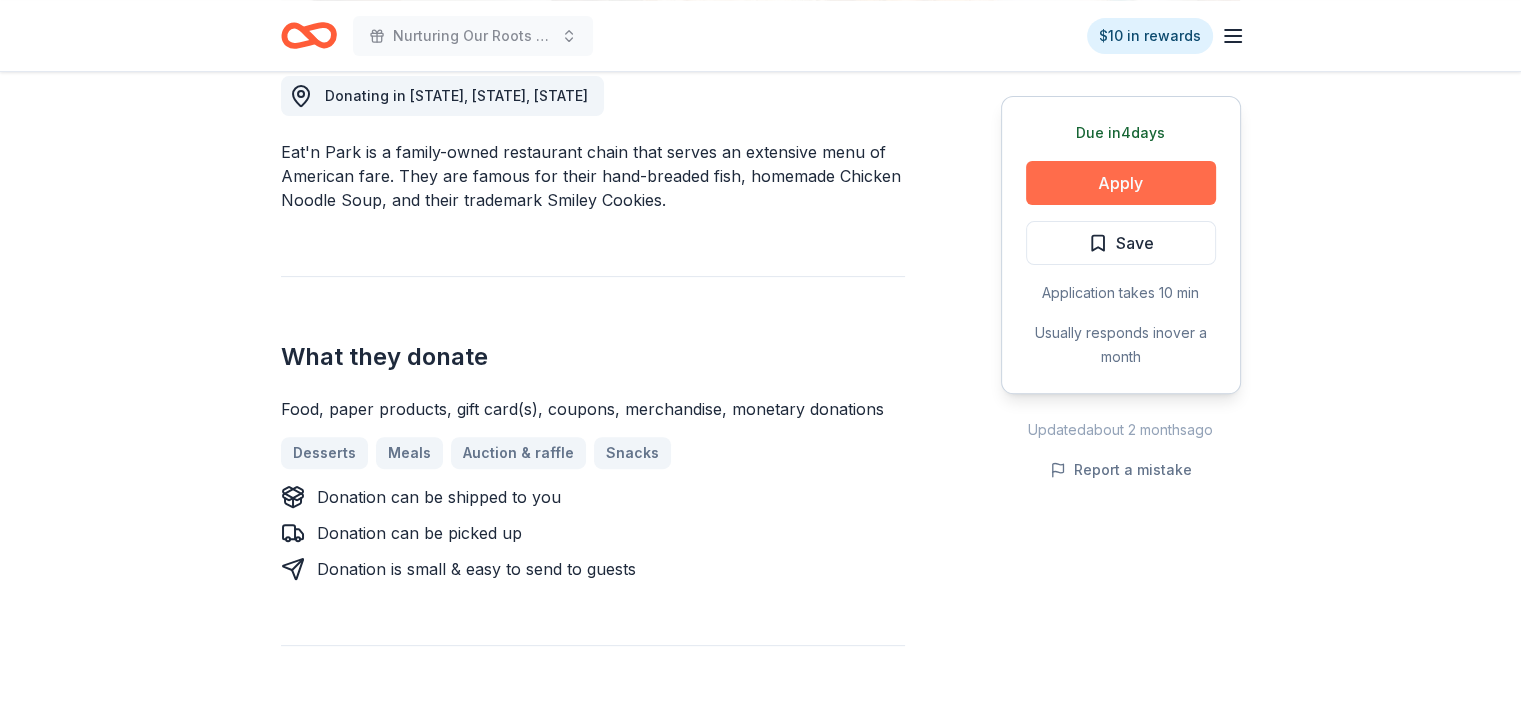 click on "Apply" at bounding box center [1121, 183] 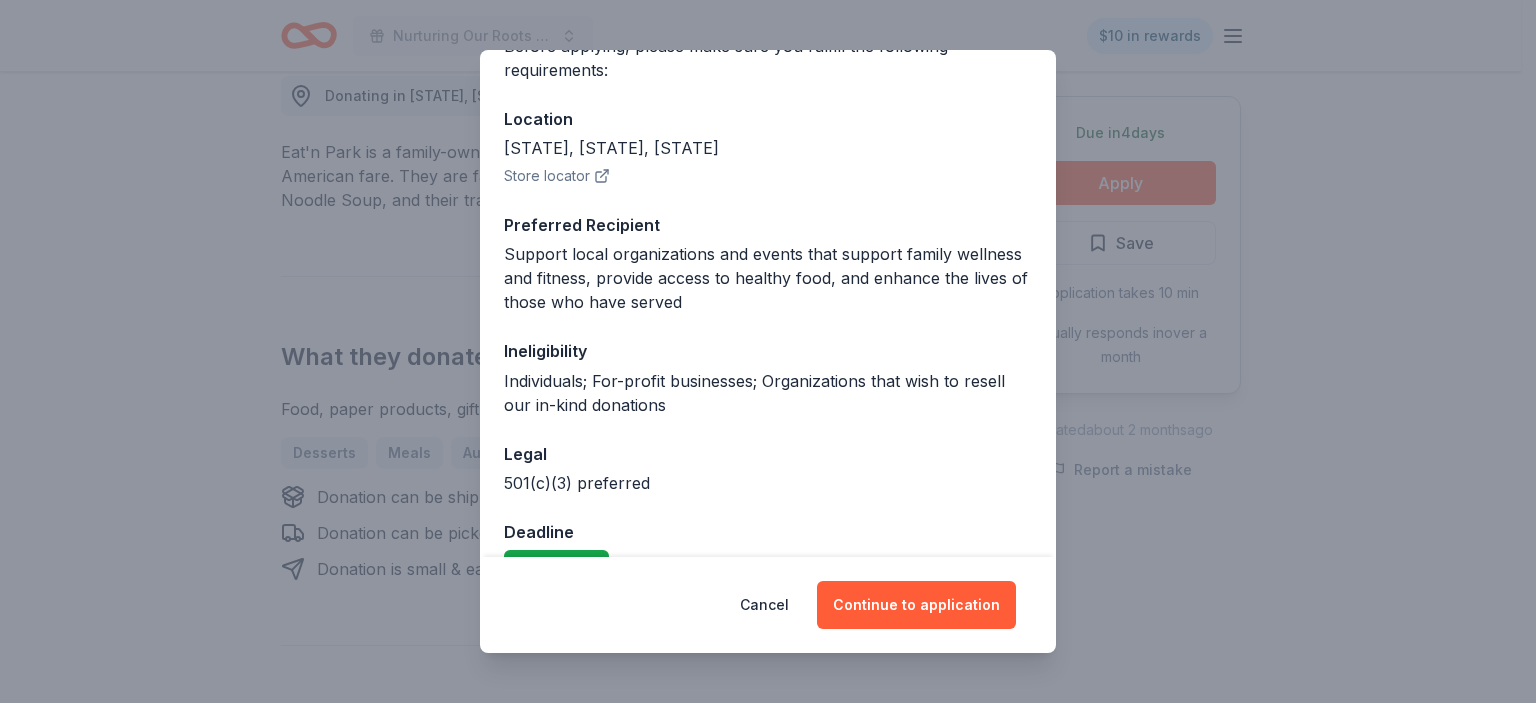 scroll, scrollTop: 192, scrollLeft: 0, axis: vertical 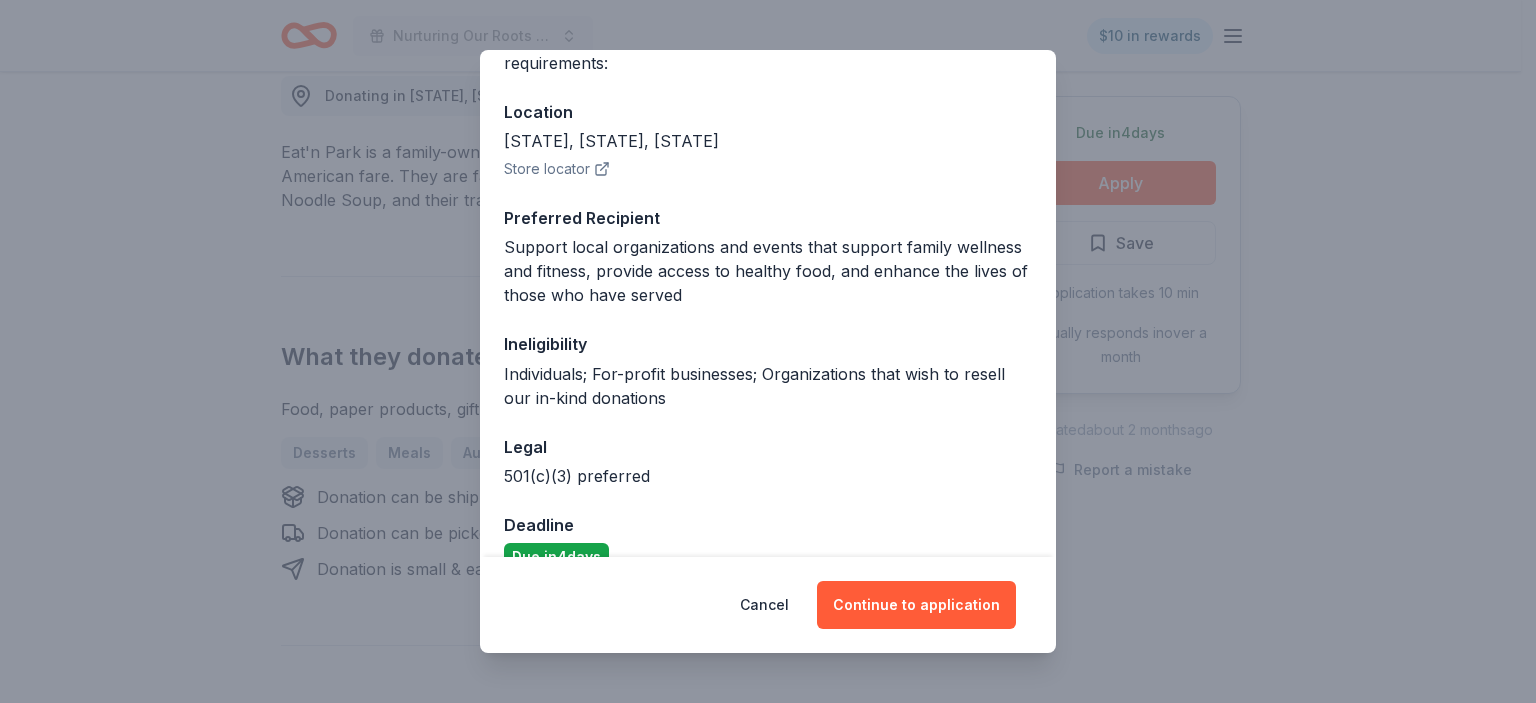 drag, startPoint x: 1059, startPoint y: 500, endPoint x: 1059, endPoint y: 511, distance: 11 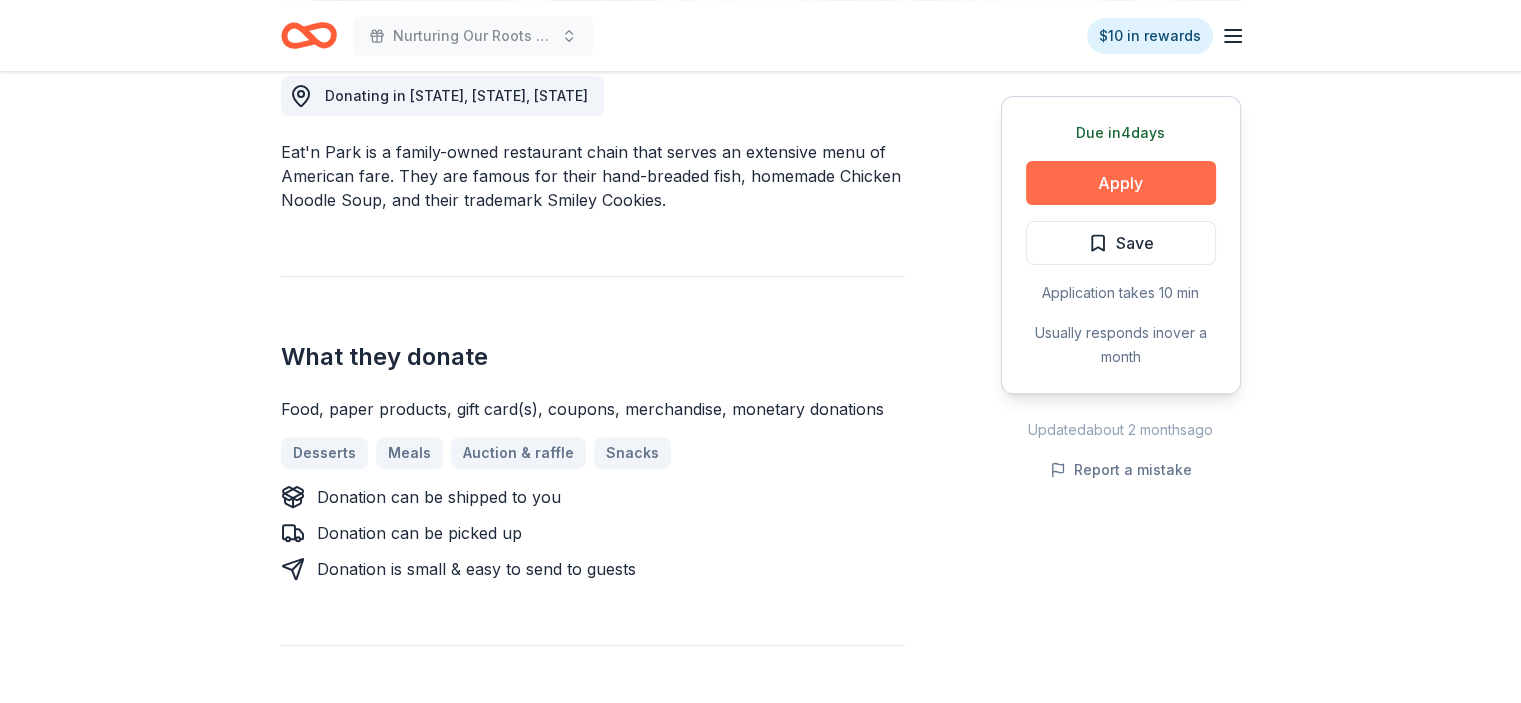 click on "Apply" at bounding box center [1121, 183] 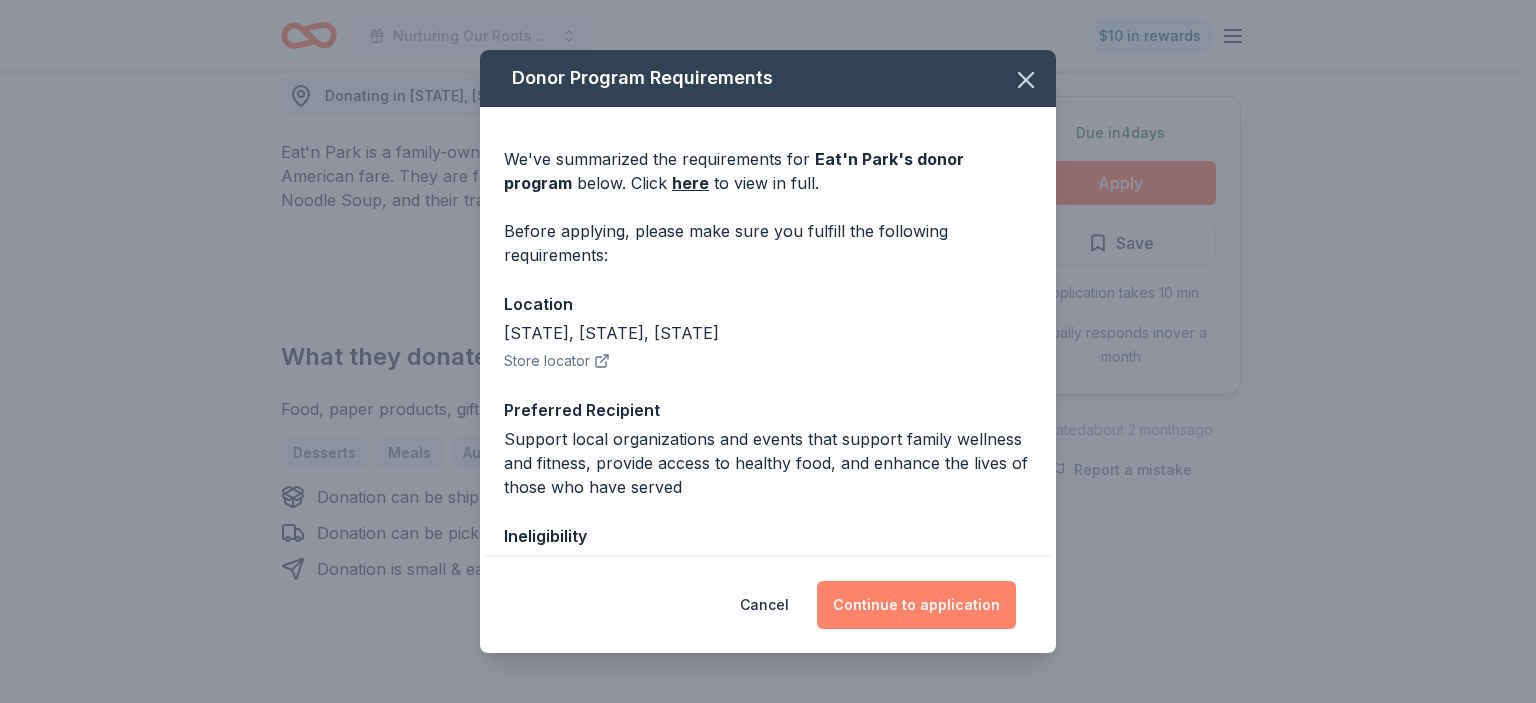 click on "Continue to application" at bounding box center (916, 605) 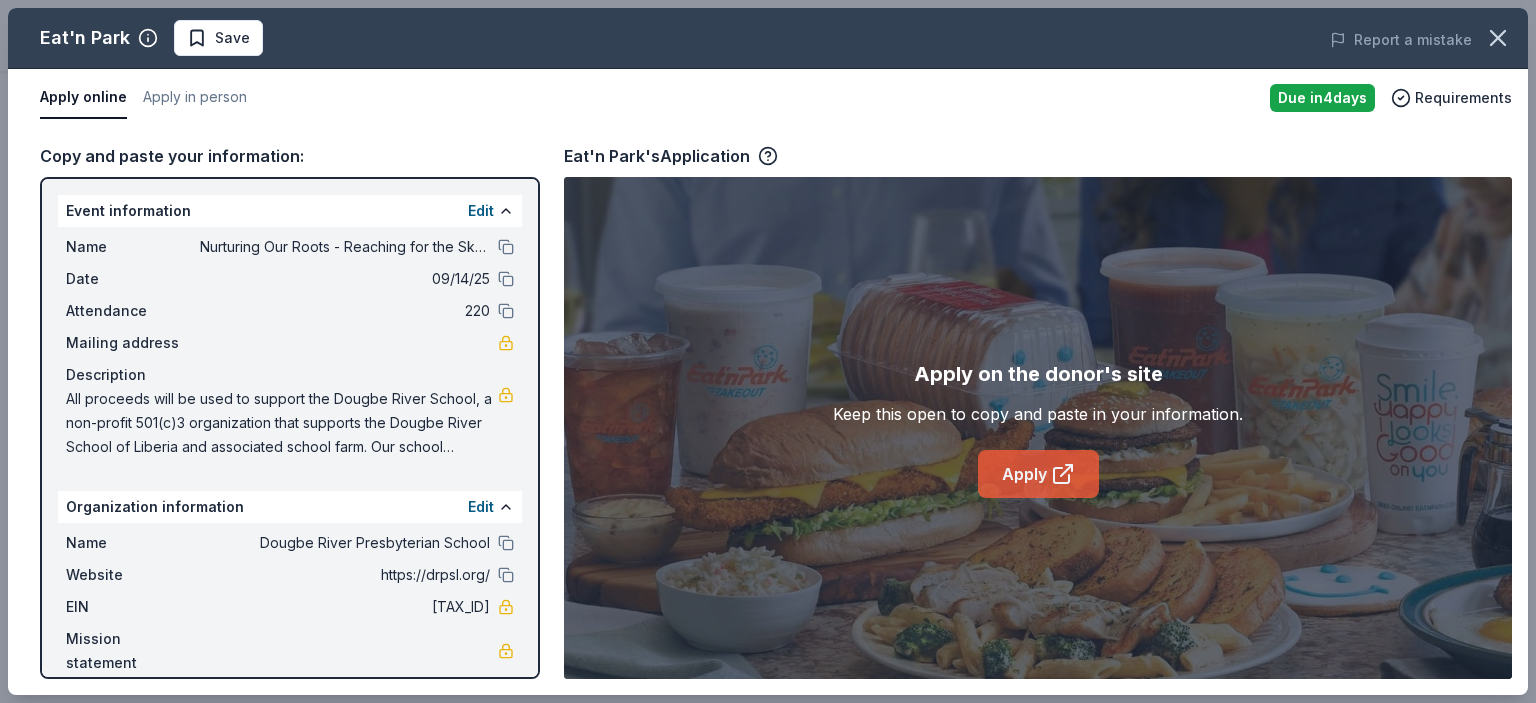click on "Apply" at bounding box center [1038, 474] 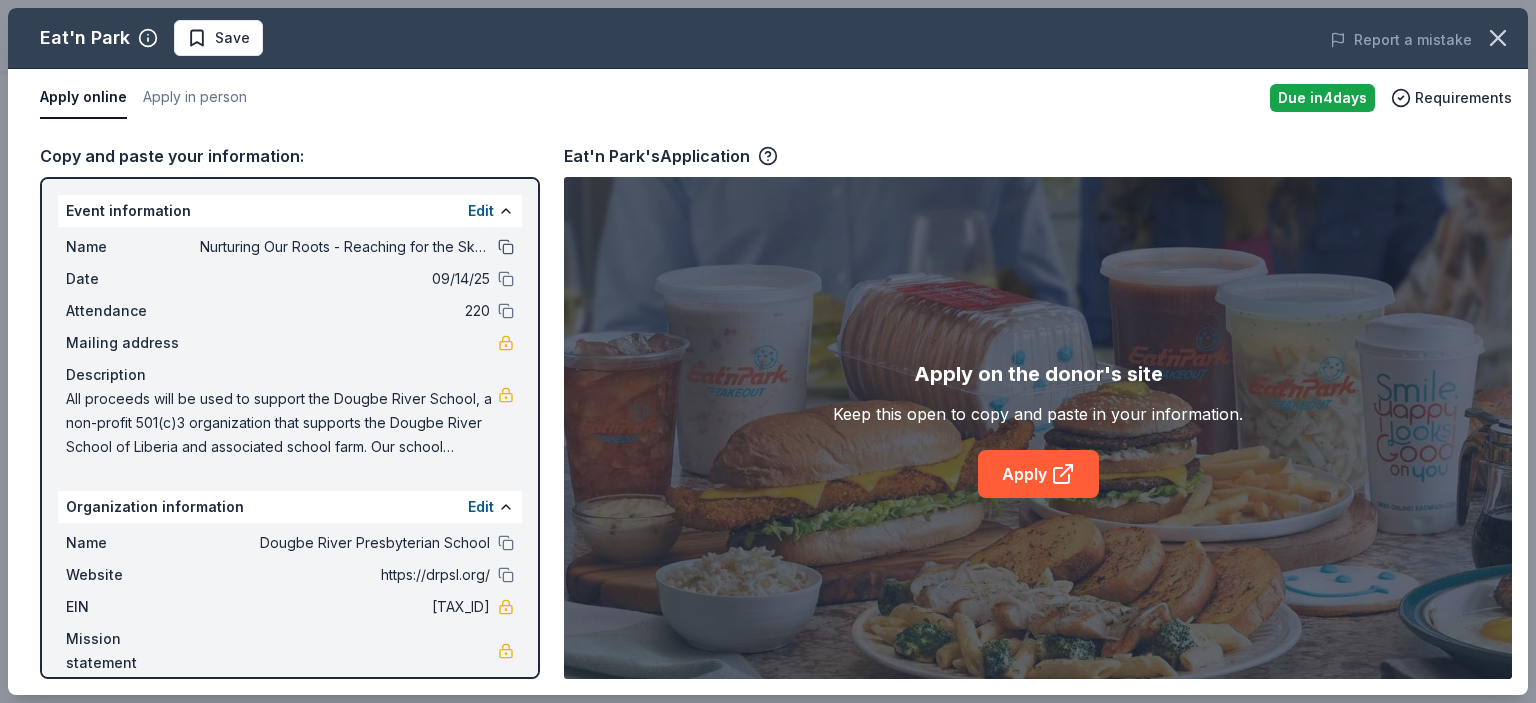 click at bounding box center (506, 247) 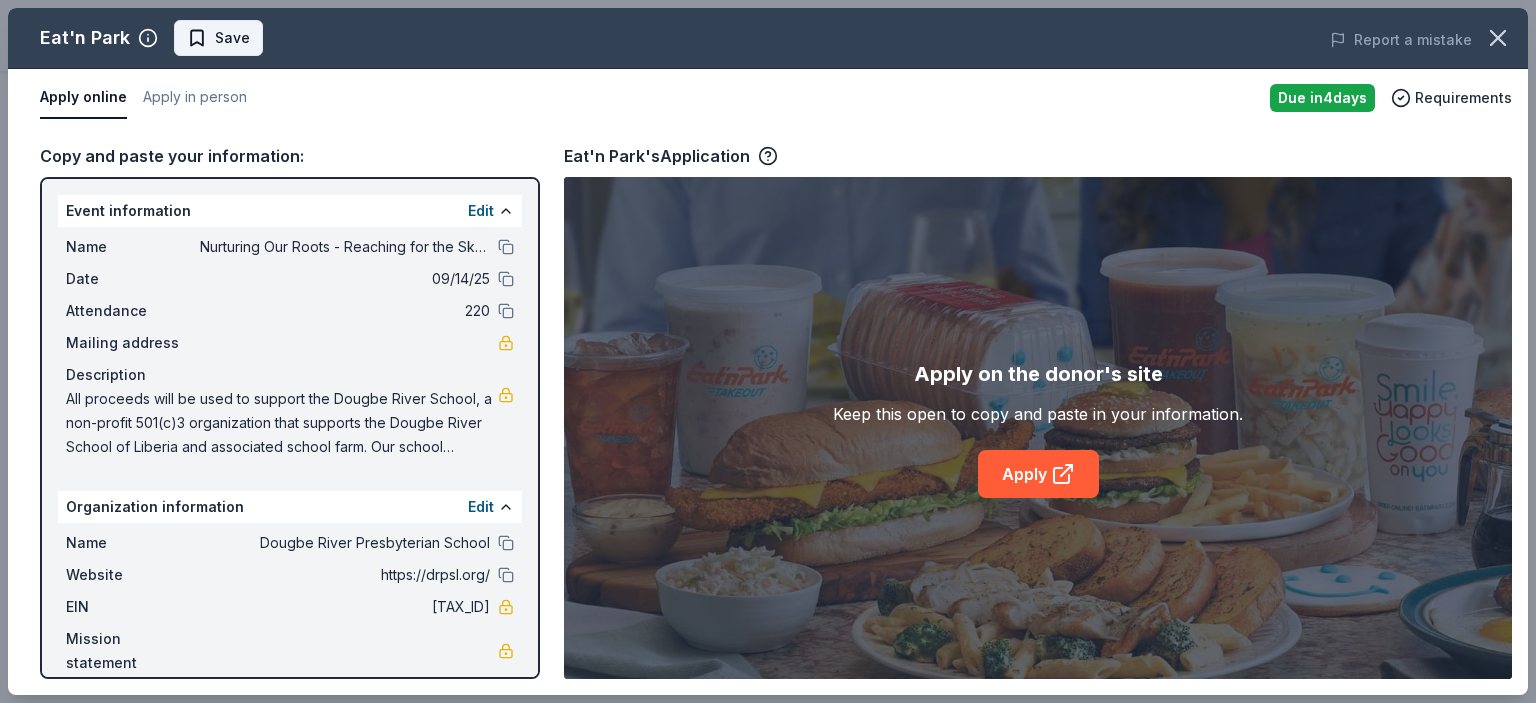 click on "Save" at bounding box center [232, 38] 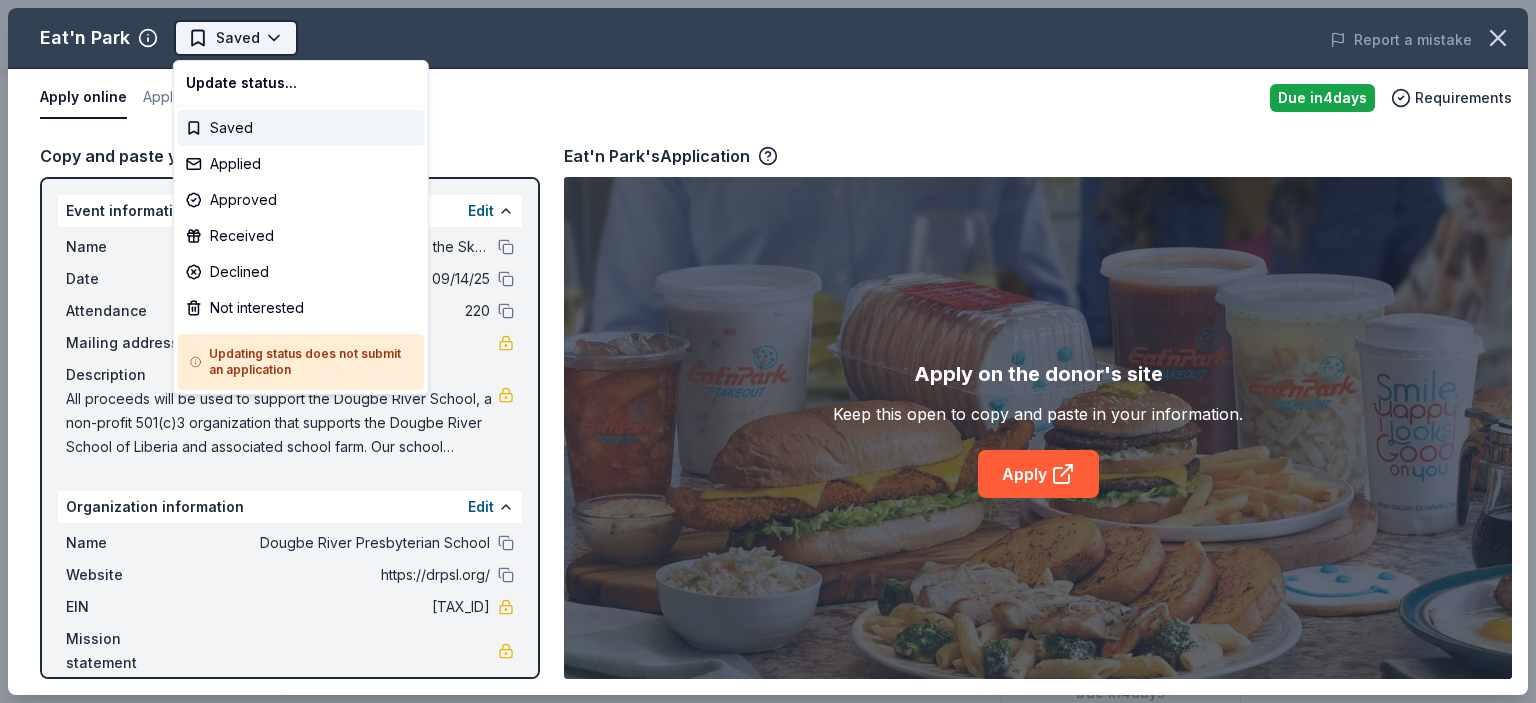 click on "Nurturing Our Roots - Reaching for the Sky Dougbe River School Gala [YEAR] Saved Apply Due in  4  days Share Eat'n Park New approval rate Share Donating in [STATE], [STATE], [STATE] Eat'n Park is a family-owned restaurant chain that serves an extensive menu of American fare. They are famous for their hand-breaded fish, homemade Chicken Noodle Soup, and their trademark Smiley Cookies.  What they donate Food, paper products, gift card(s), coupons, merchandise, monetary donations Desserts Meals Auction & raffle Snacks Donation can be shipped to you Donation can be picked up Donation is small & easy to send to guests Who they donate to  Preferred Support local organizations and events that support family wellness and fitness, provide access to healthy food, and enhance the lives of those who have served  Health Poverty & Hunger Wellness & Fitness [NUMBER] preferred  Ineligible Individuals; For-profit businesses; Organizations that wish to resell our in-kind donations For profit Individuals approval rate 20 % approved 30 % 50 % 4" at bounding box center [768, 351] 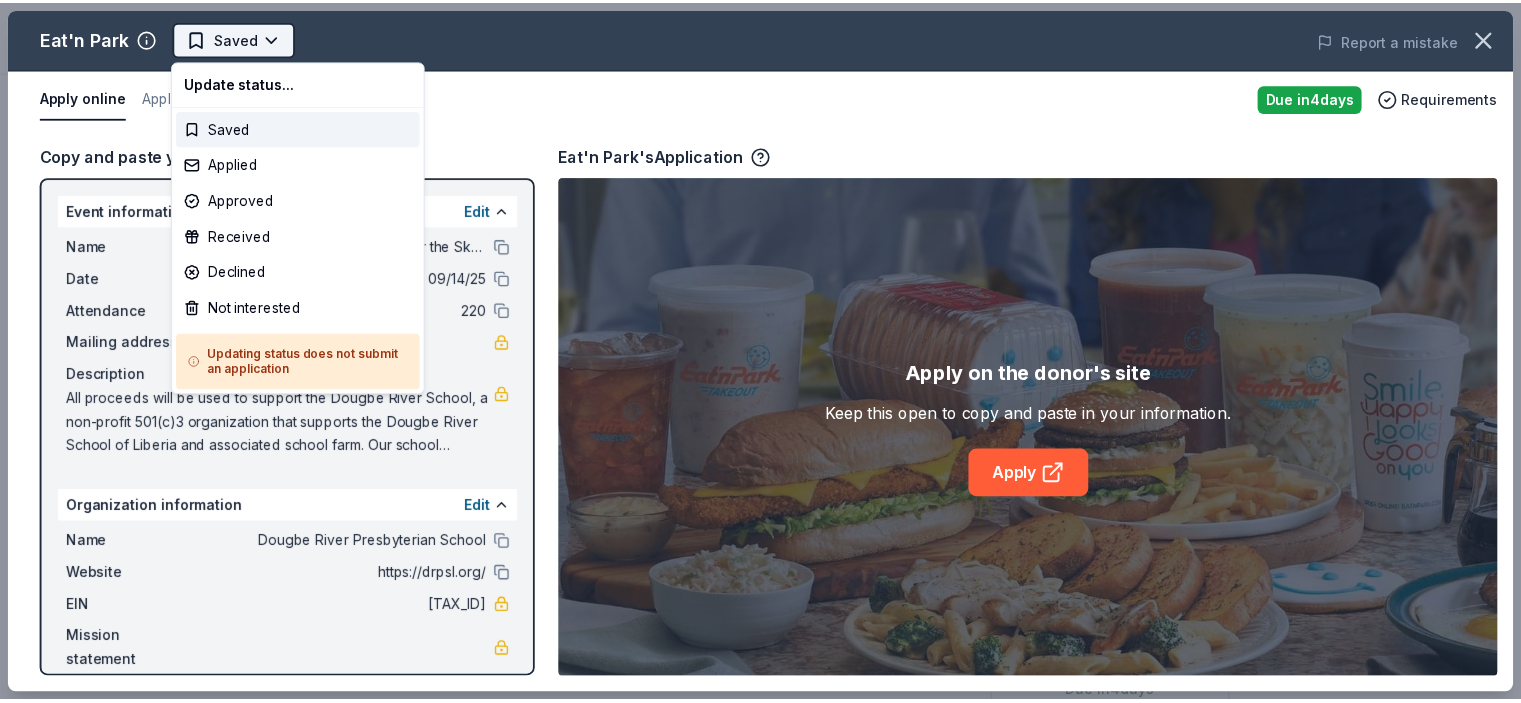 scroll, scrollTop: 0, scrollLeft: 0, axis: both 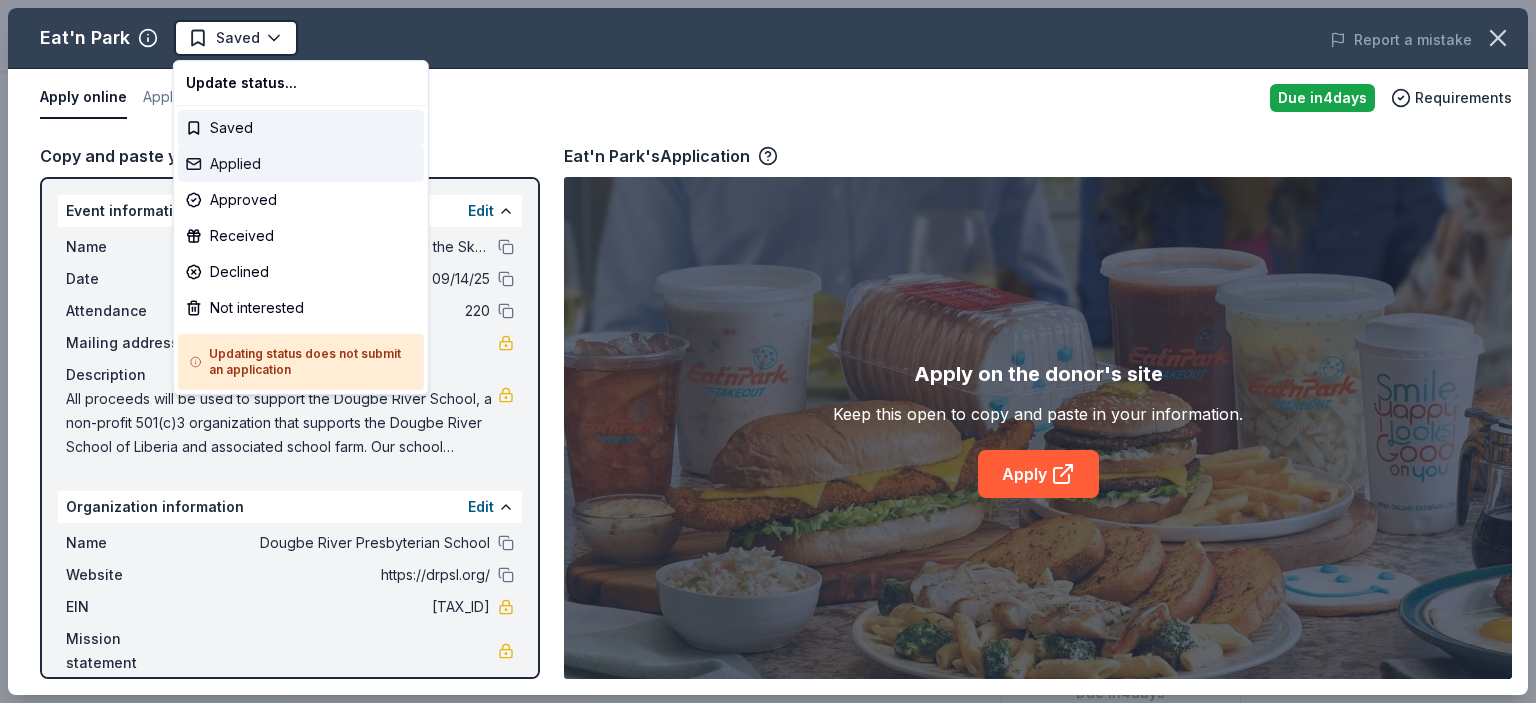 click on "Applied" at bounding box center [301, 164] 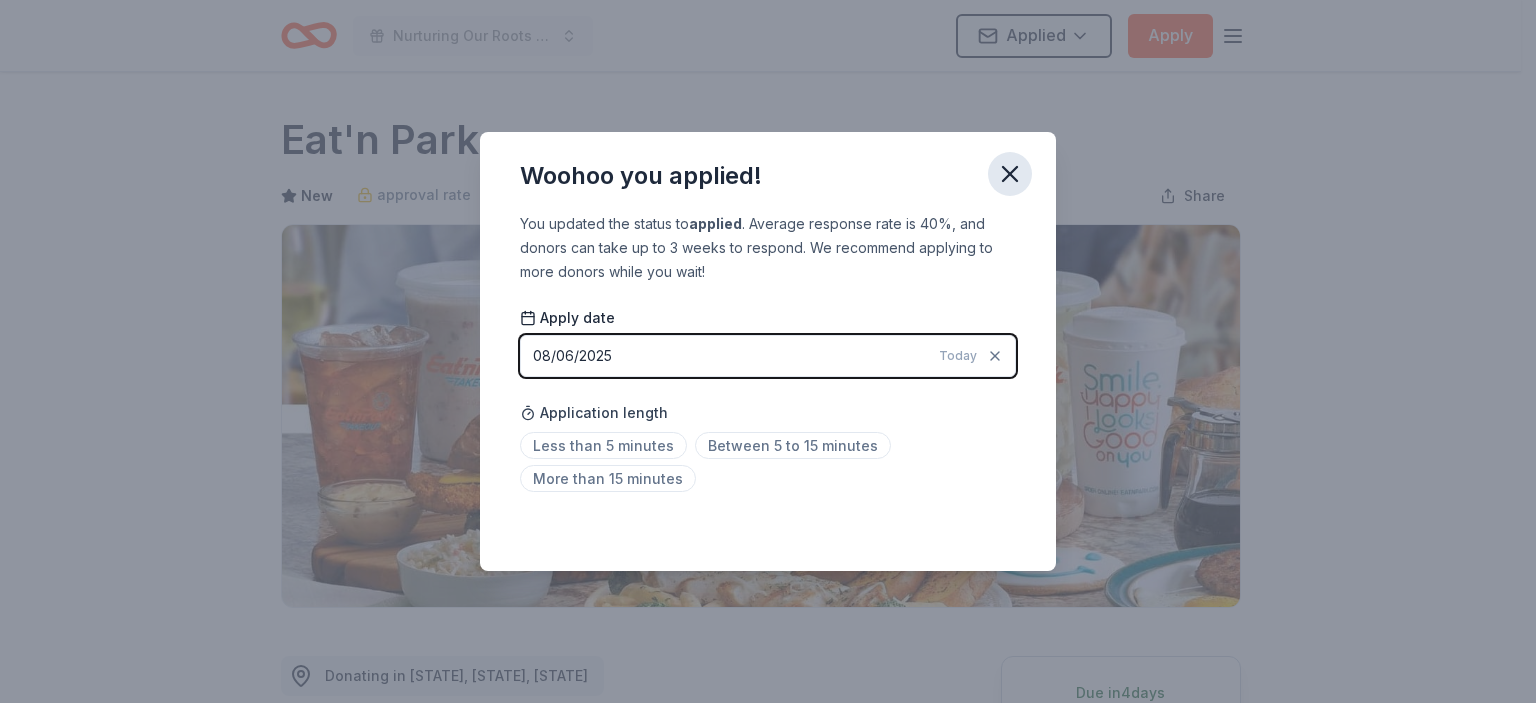 click 